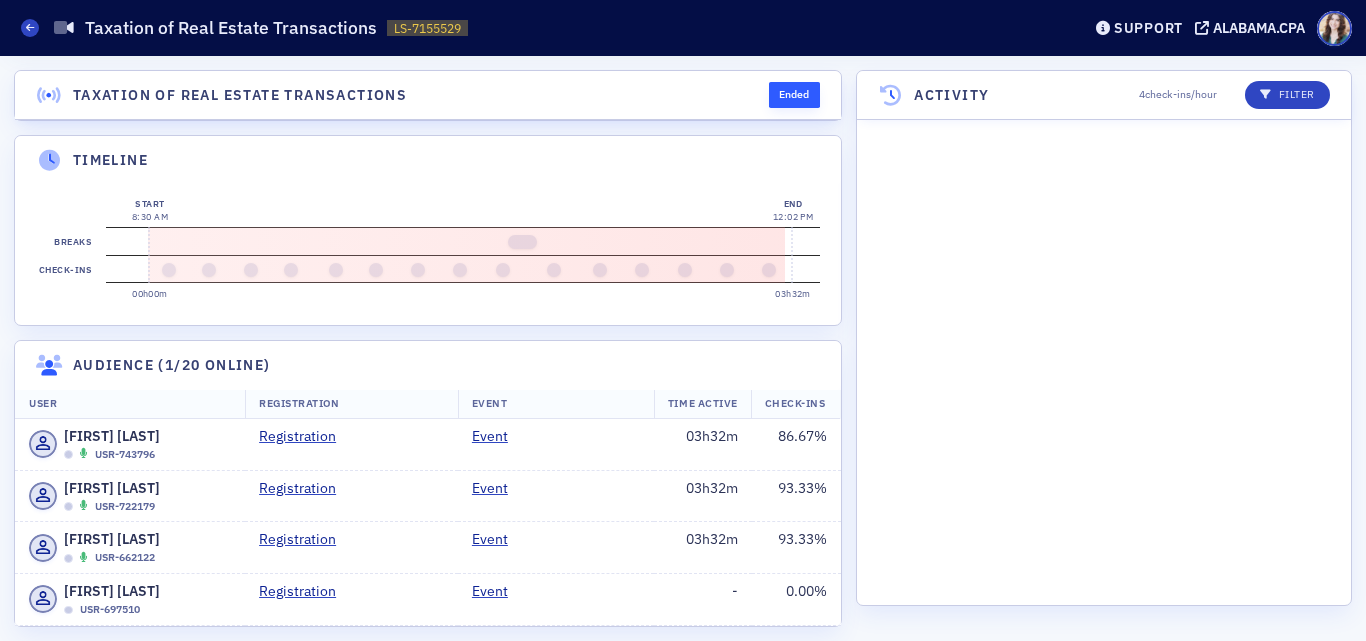 scroll, scrollTop: 0, scrollLeft: 0, axis: both 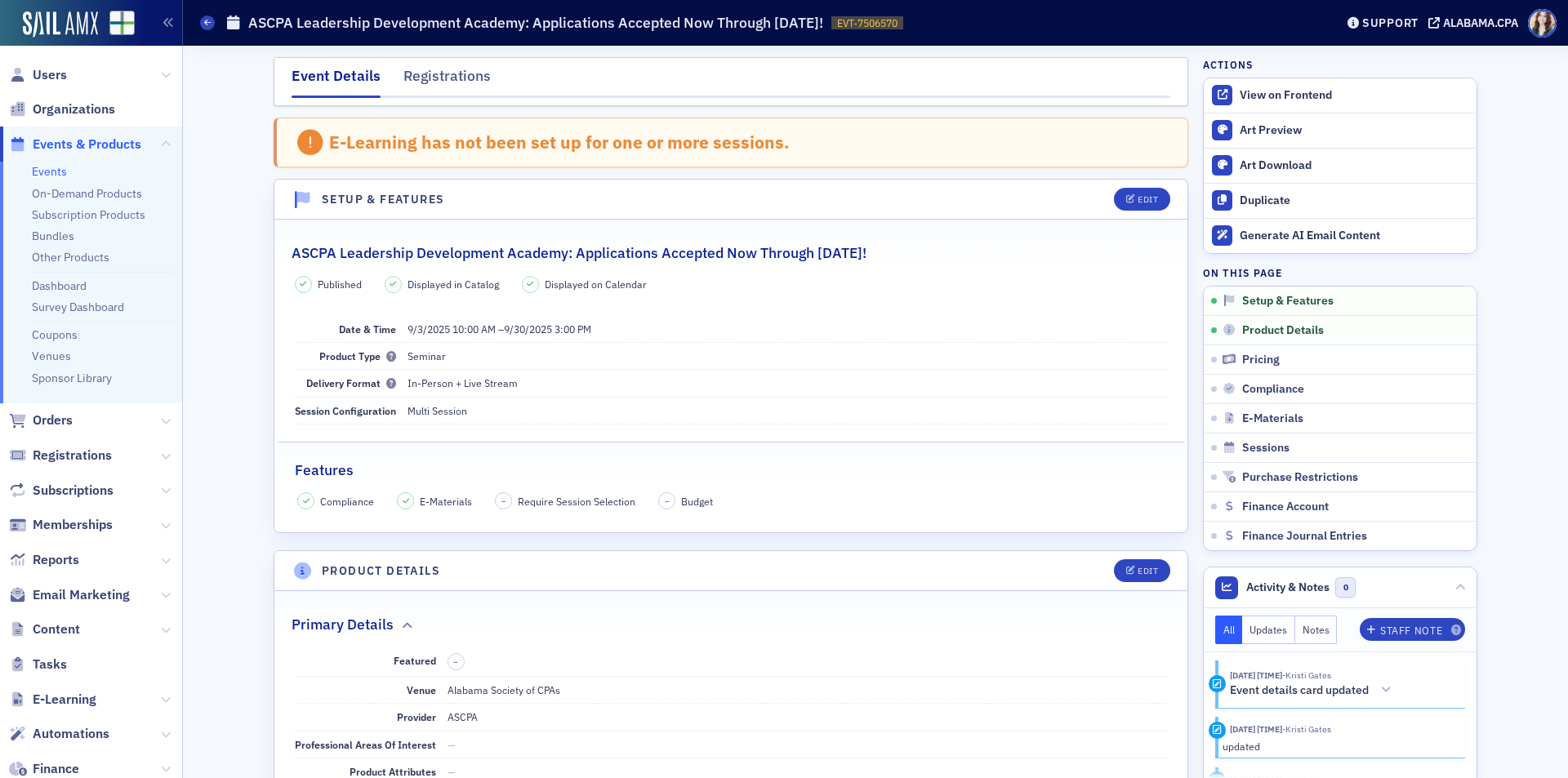 click on "Events & Products" 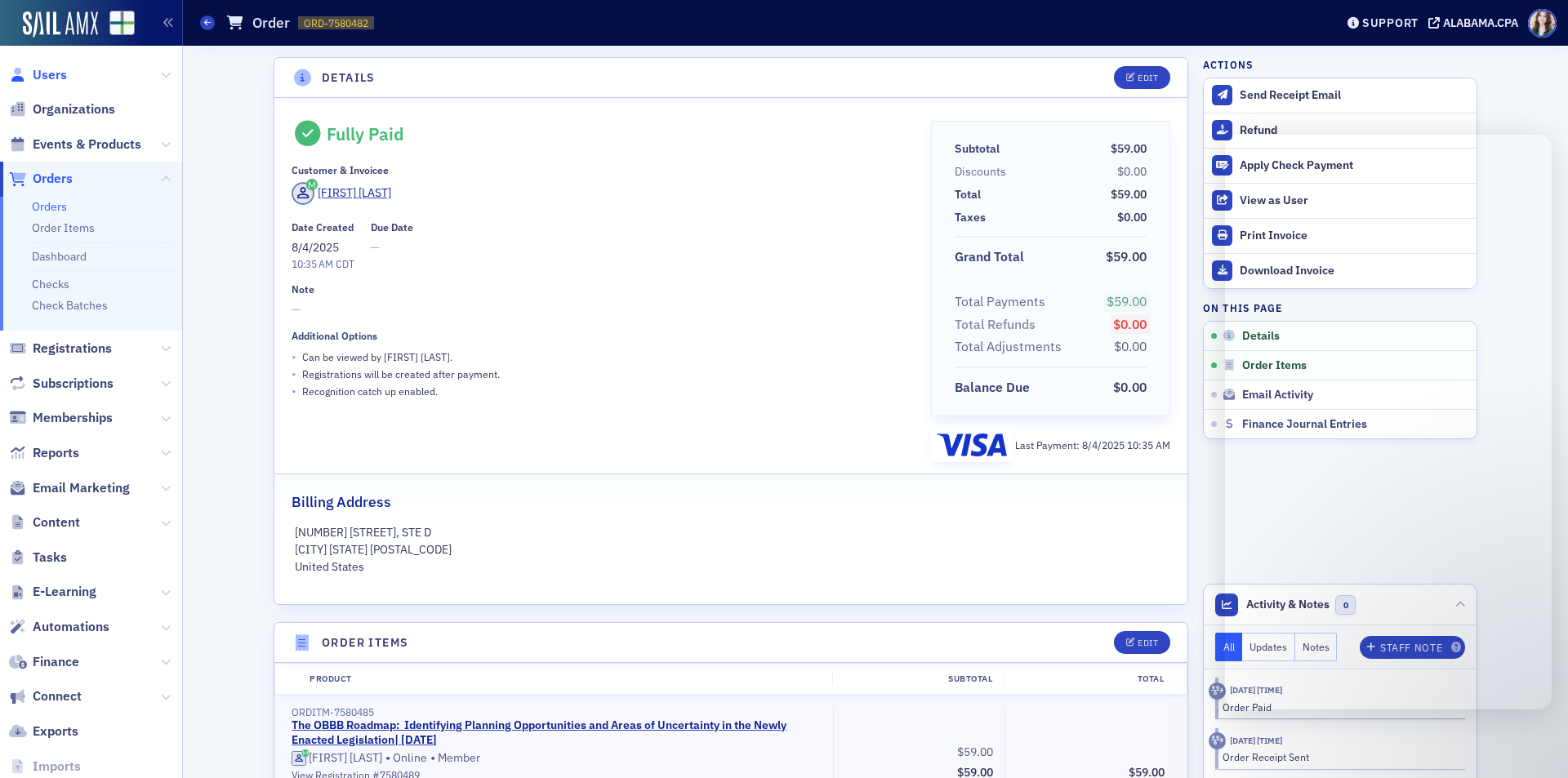 scroll, scrollTop: 0, scrollLeft: 0, axis: both 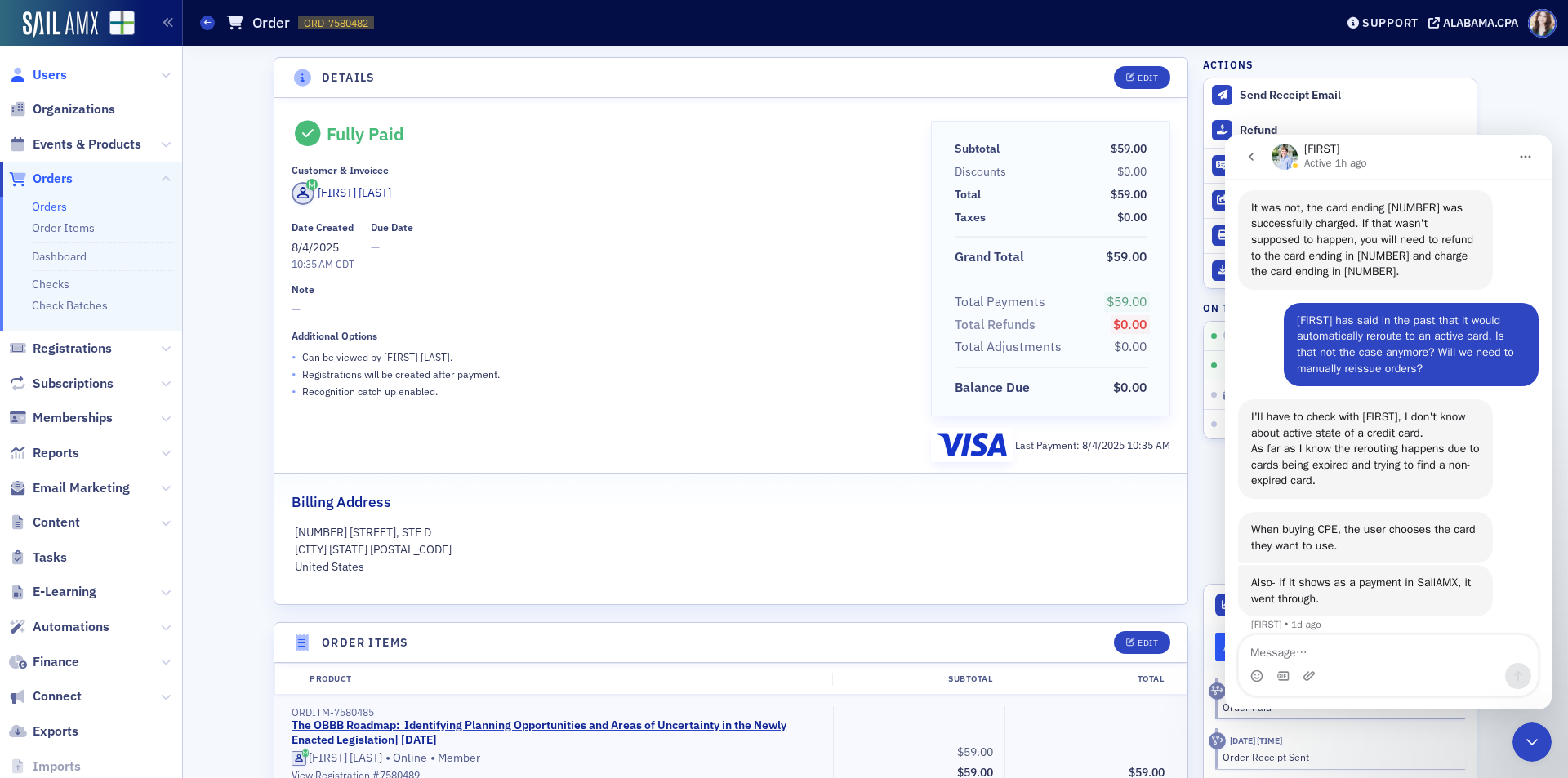 click on "Users" 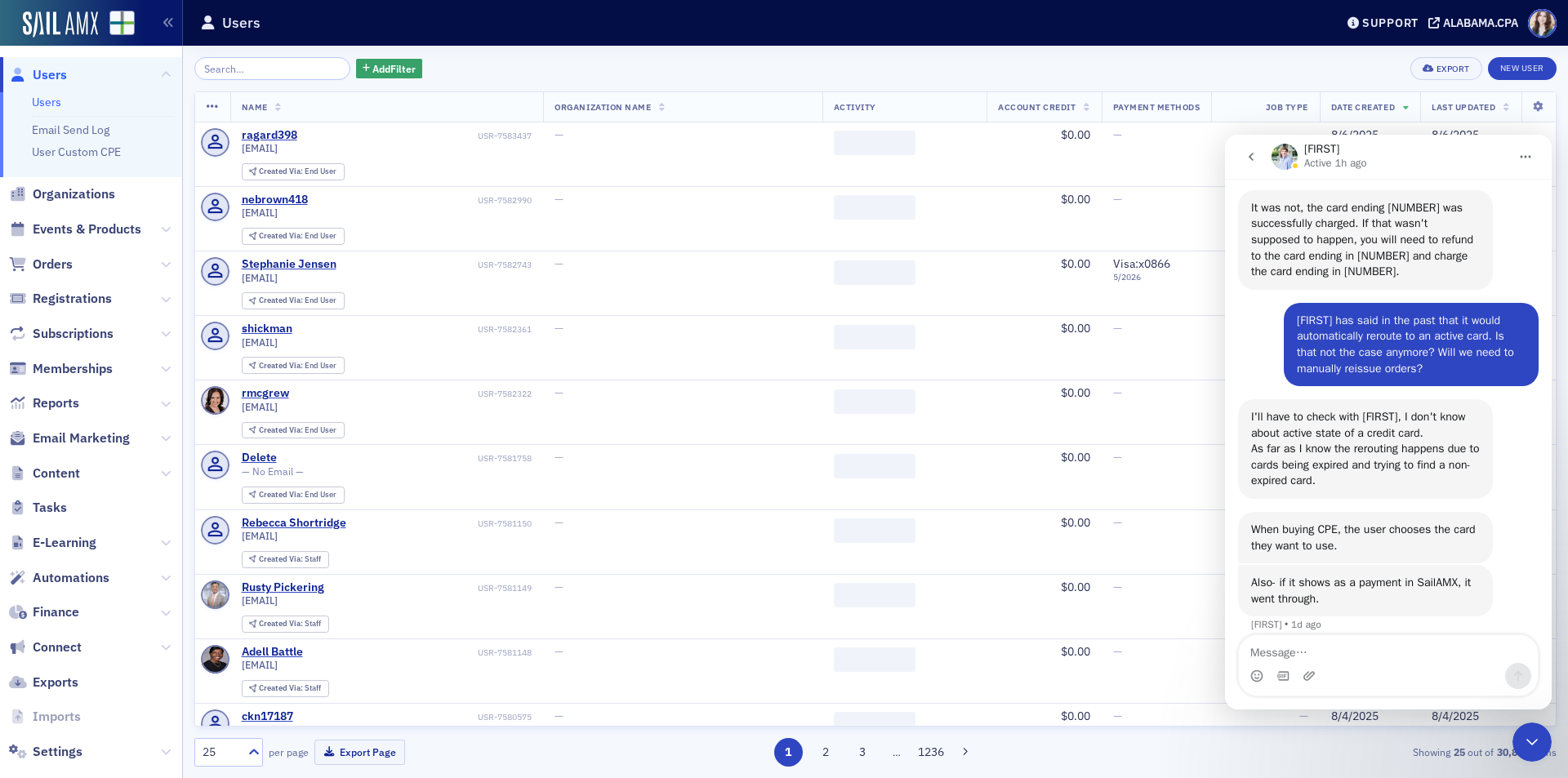 click 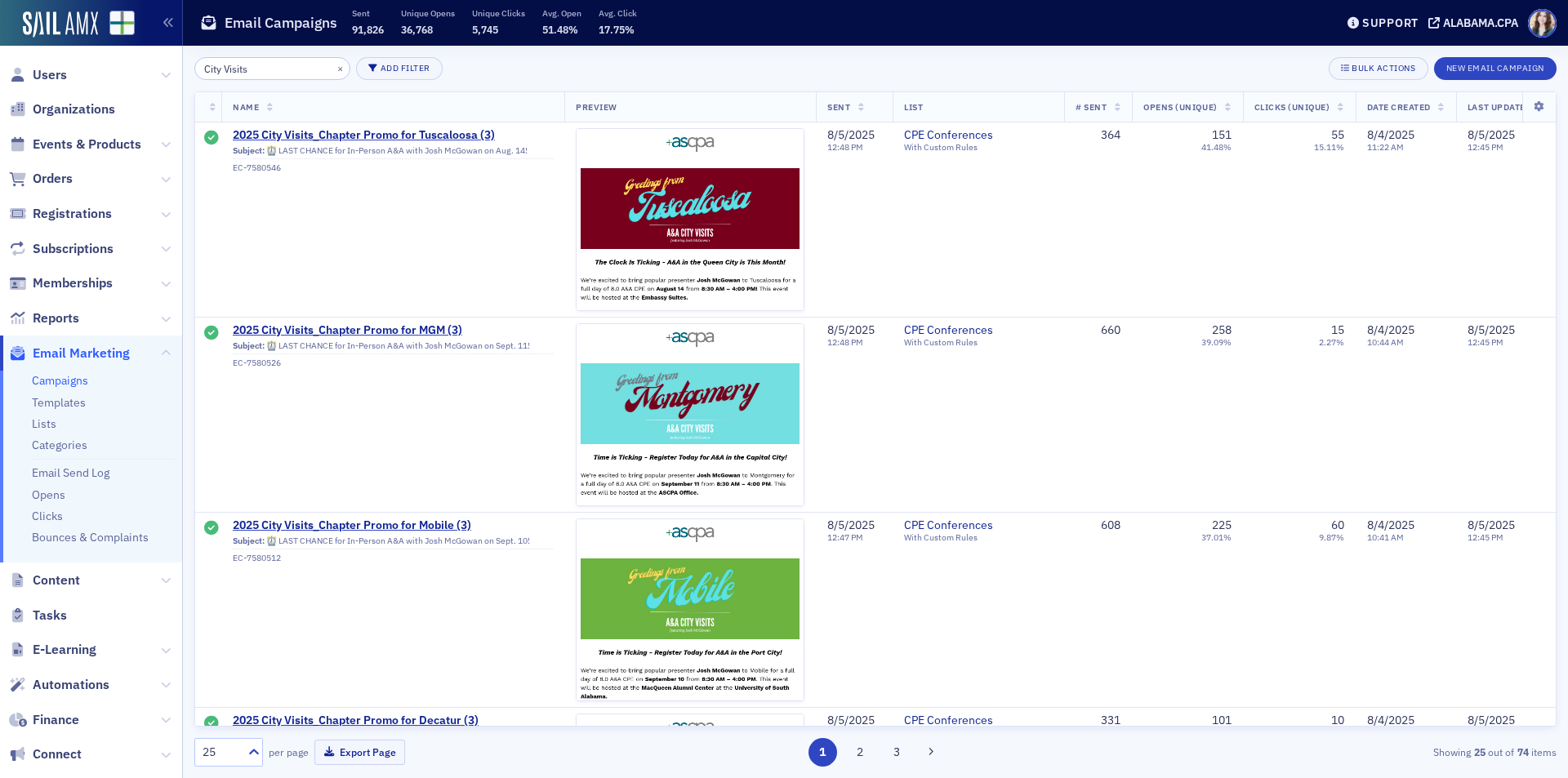 scroll, scrollTop: 0, scrollLeft: 0, axis: both 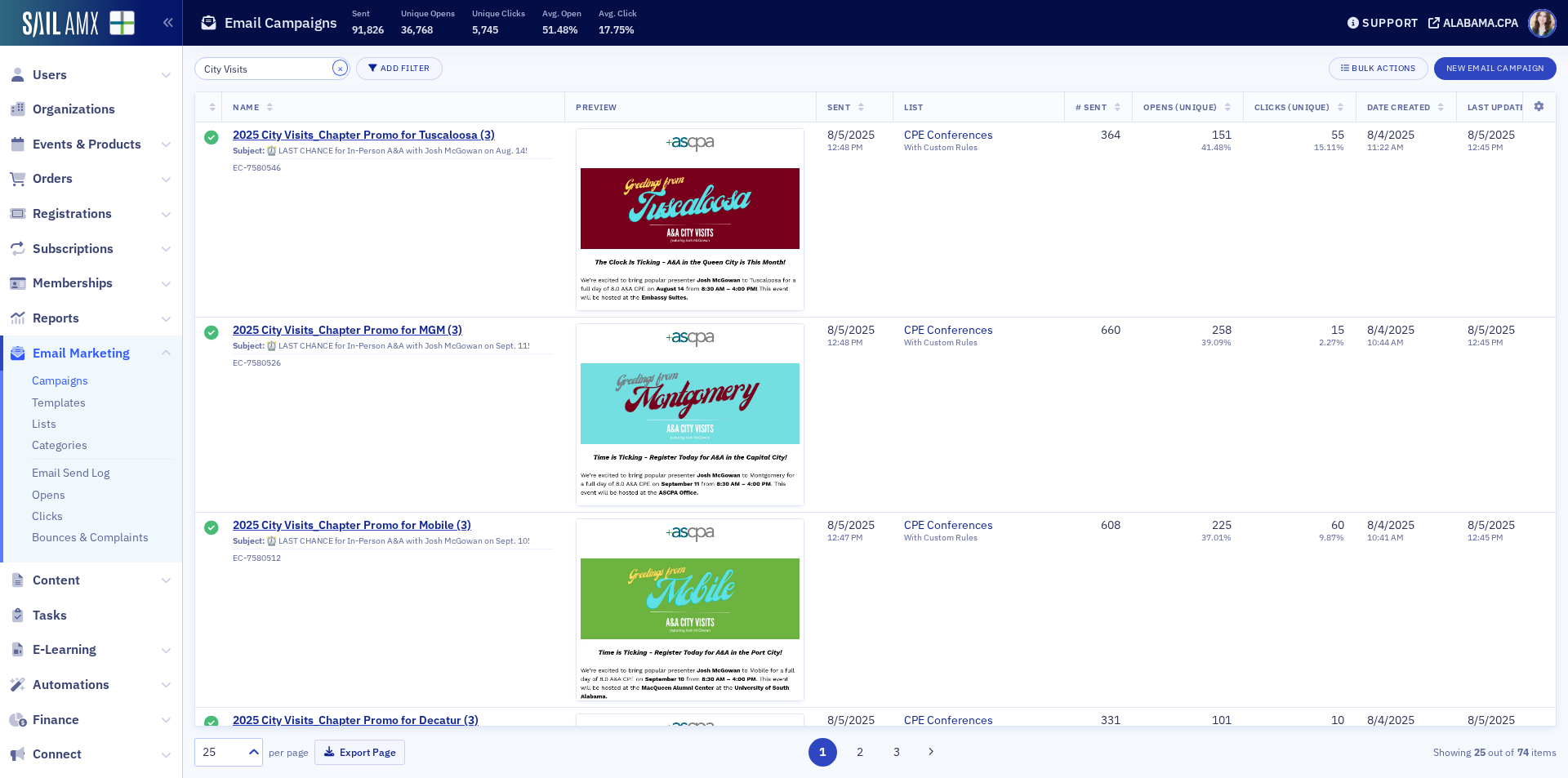 click on "×" 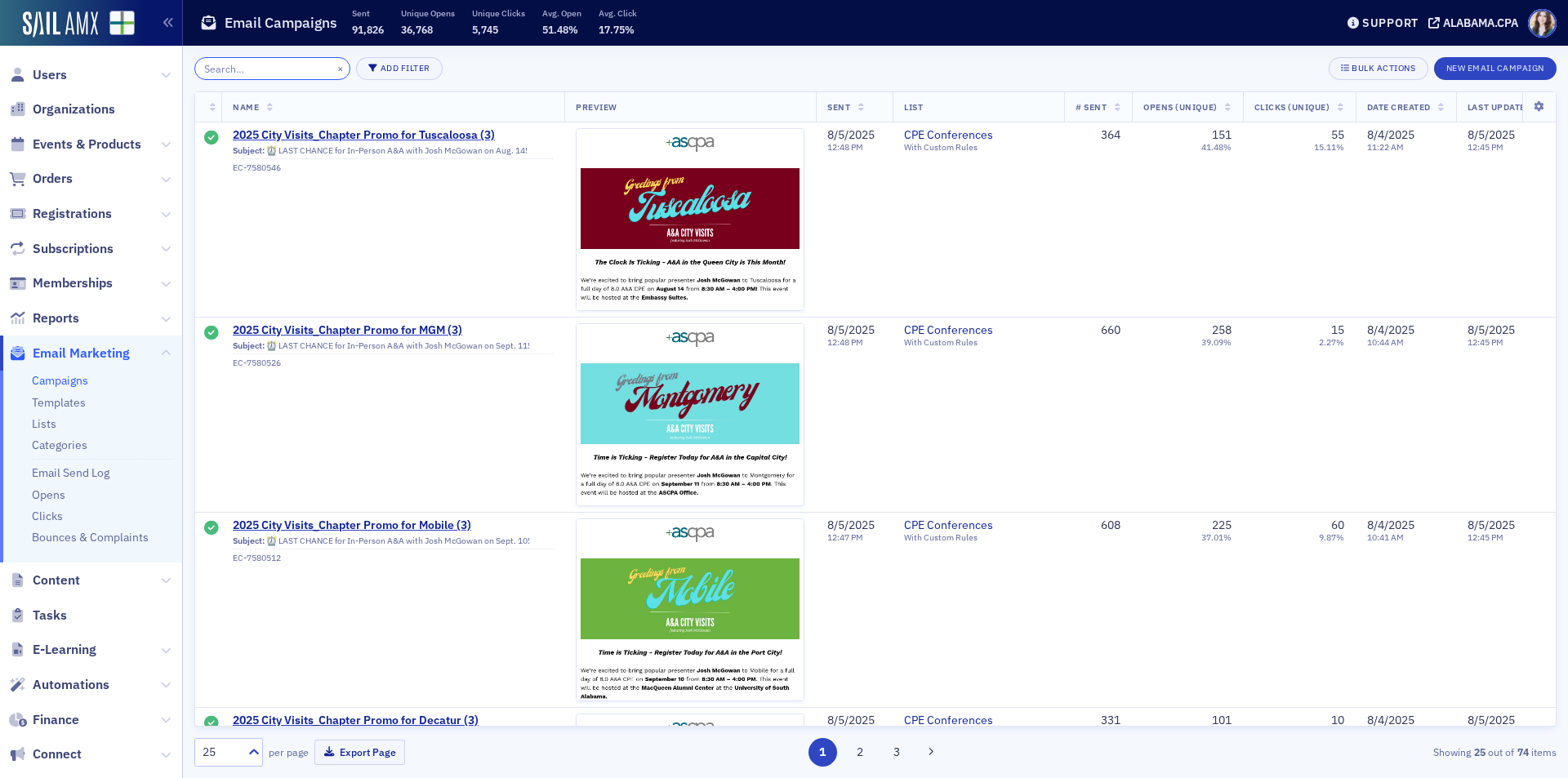 click 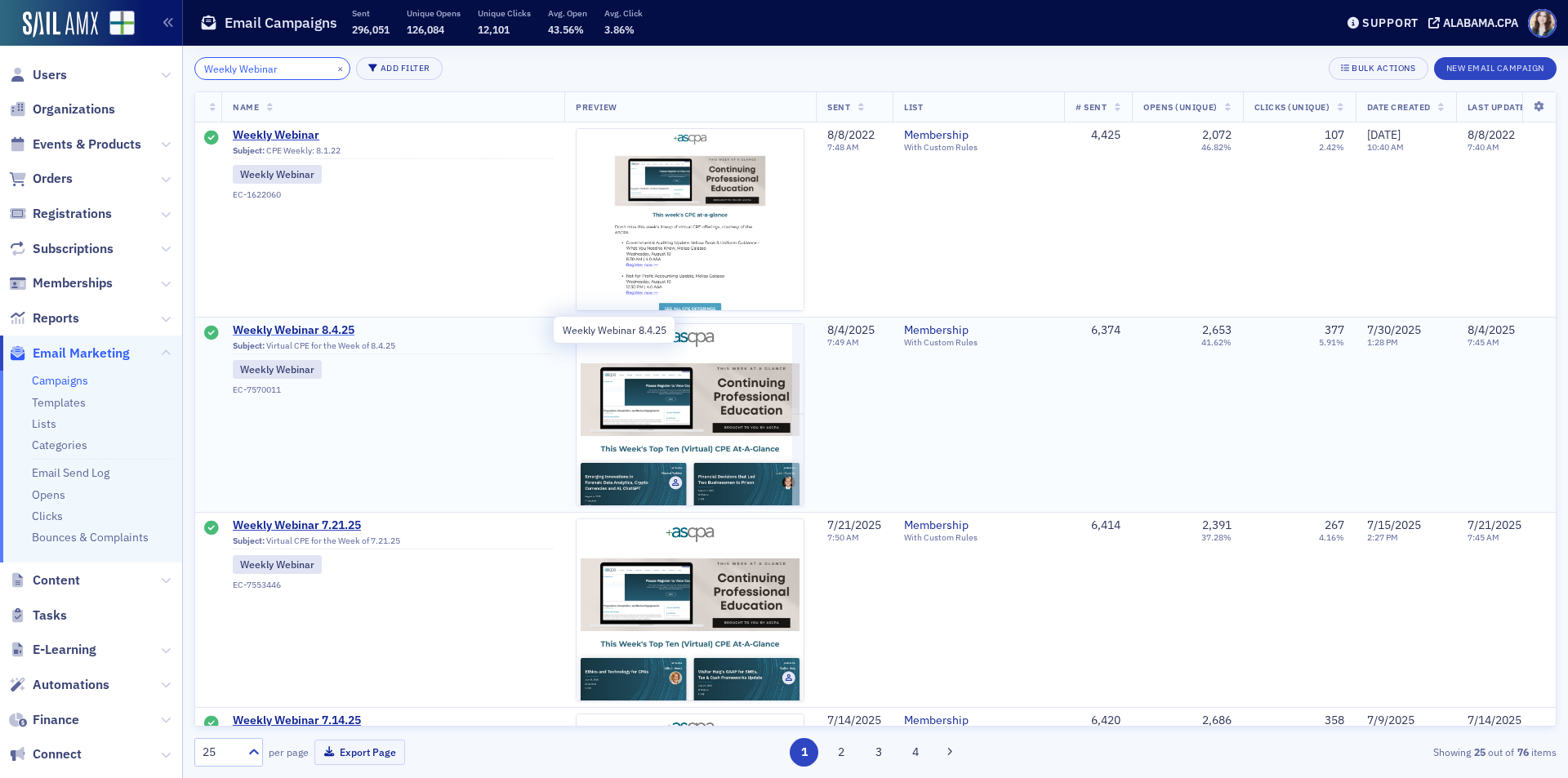 type on "Weekly Webinar" 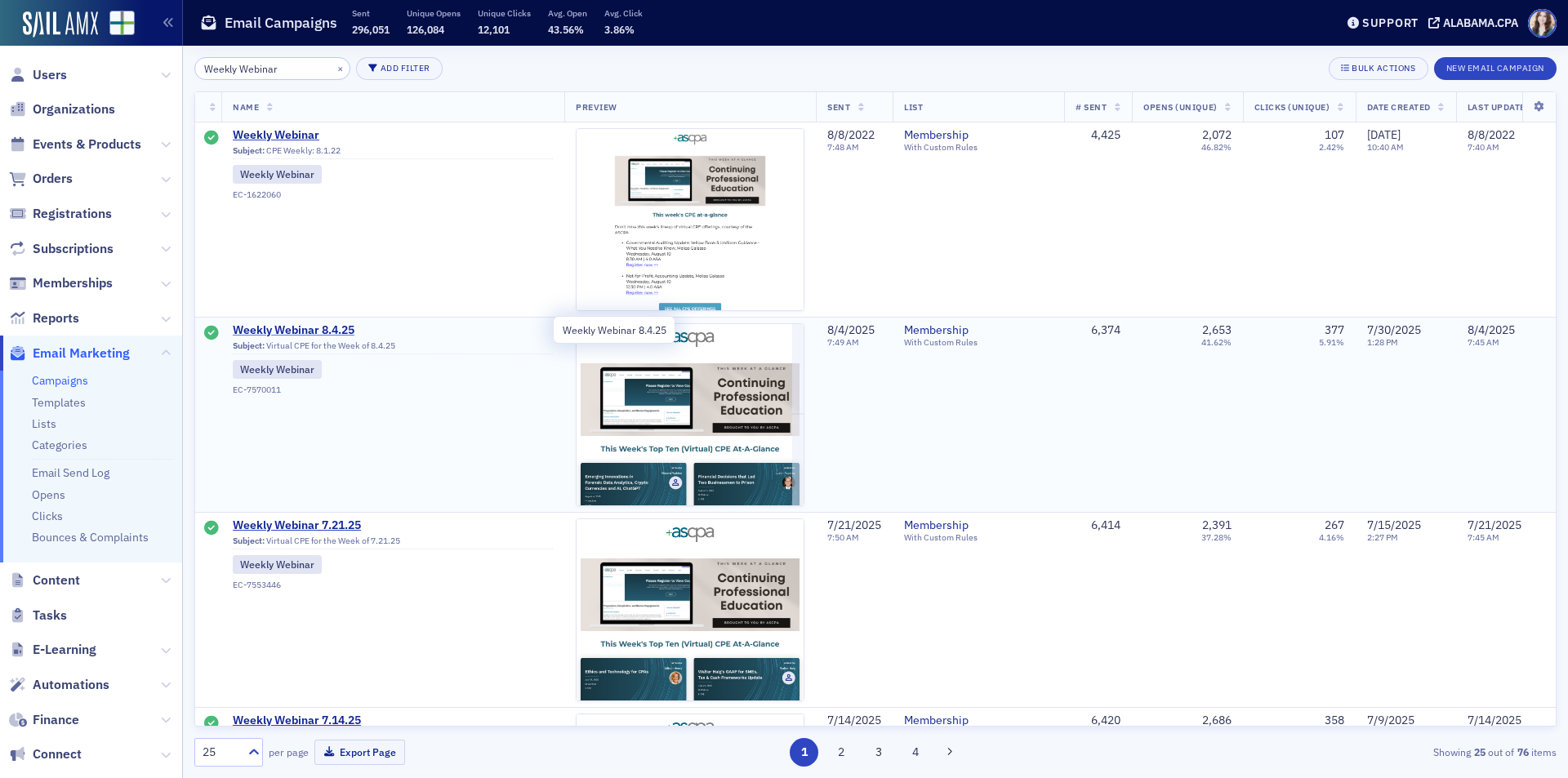 click on "Weekly Webinar 8.4.25" 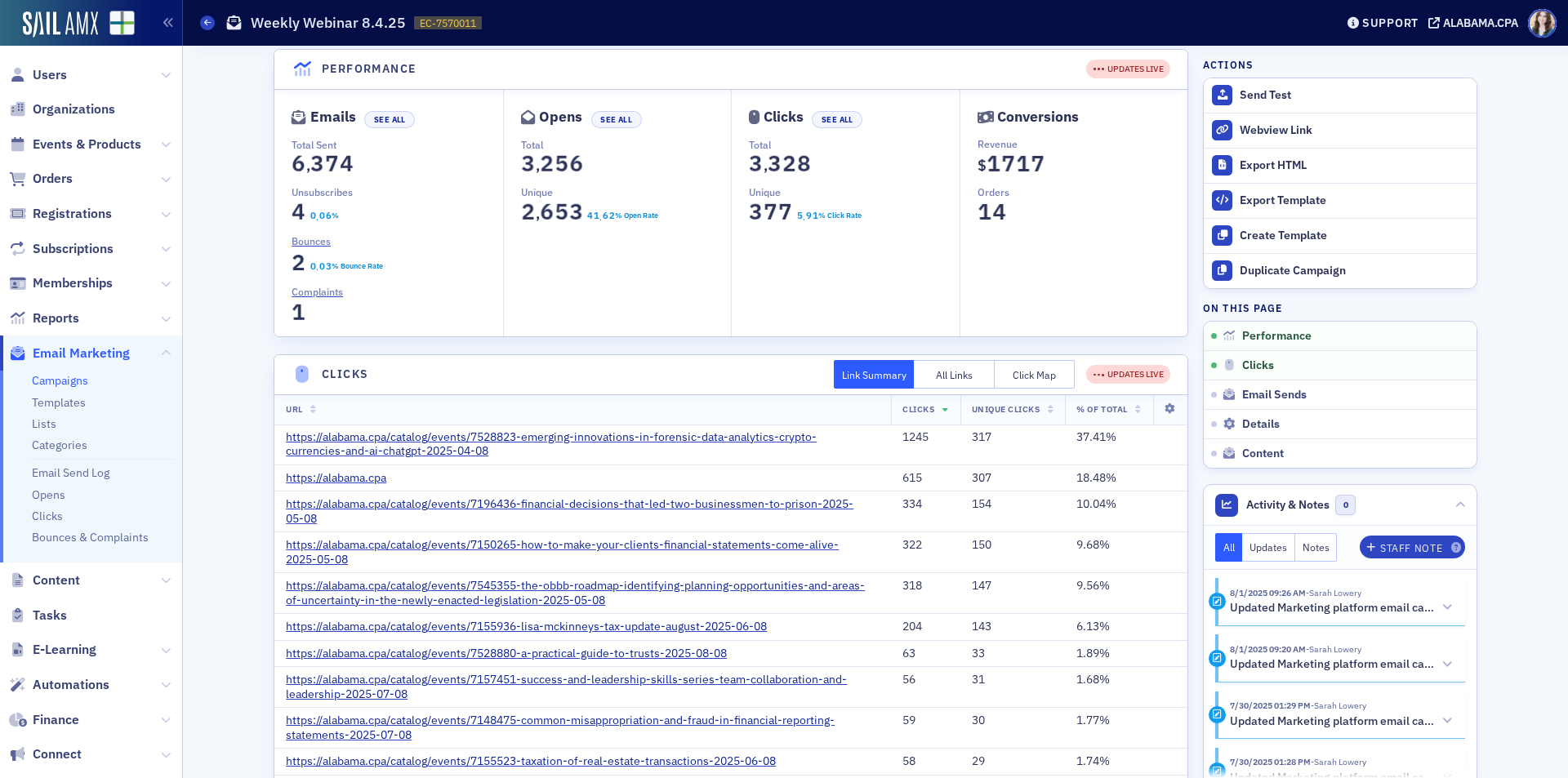 scroll, scrollTop: 0, scrollLeft: 0, axis: both 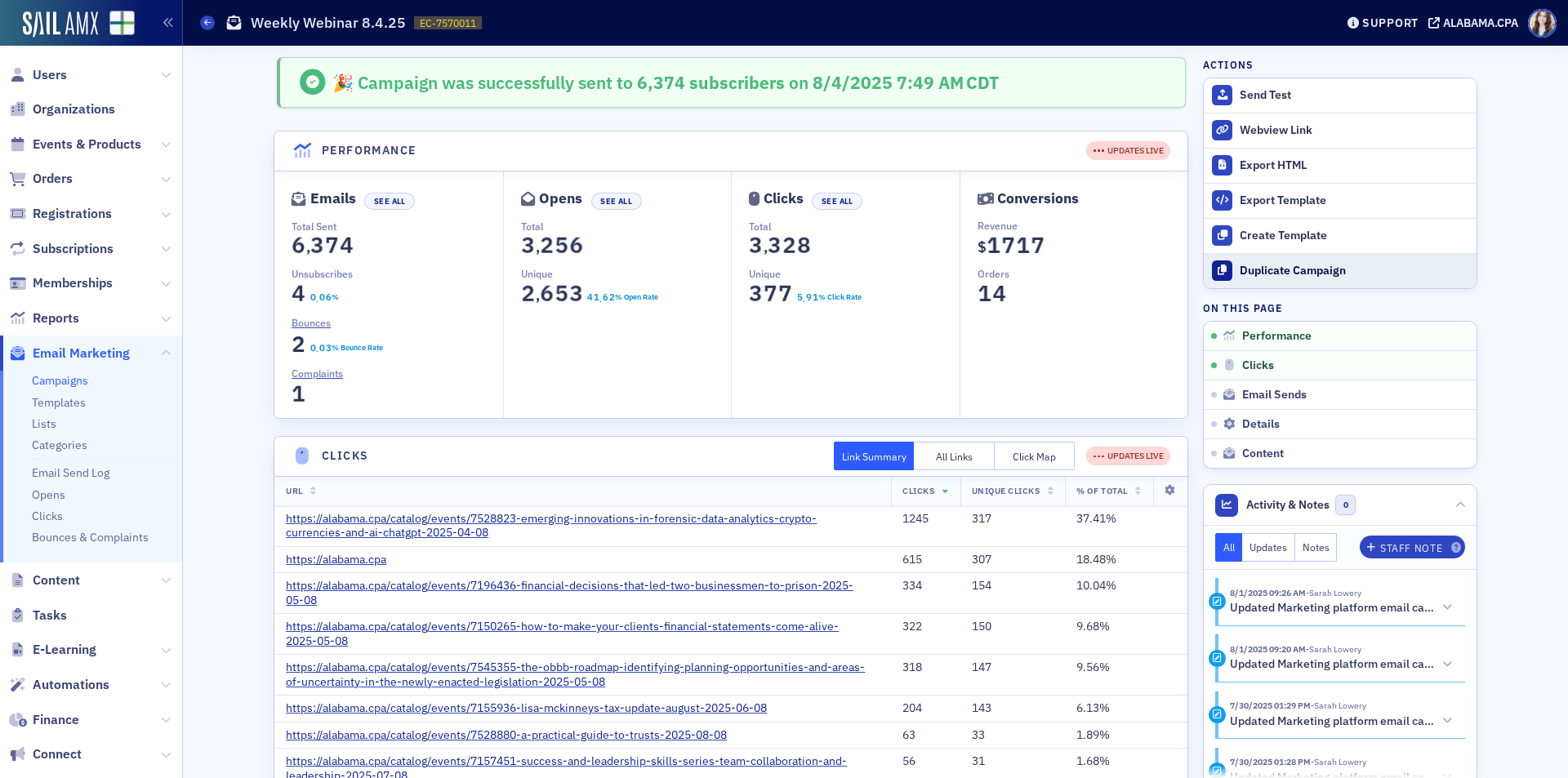 click on "Duplicate Campaign" 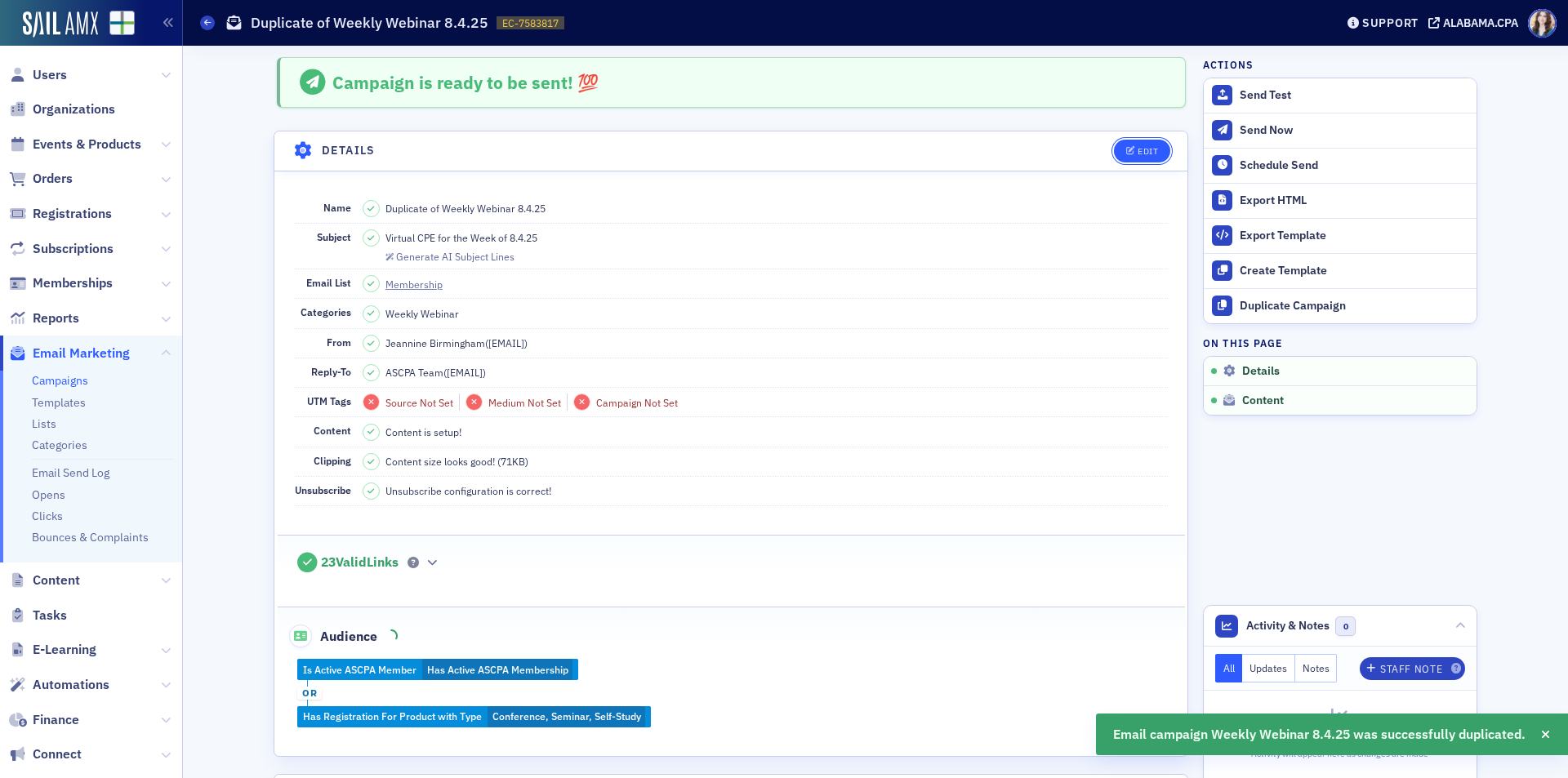 click on "Edit" 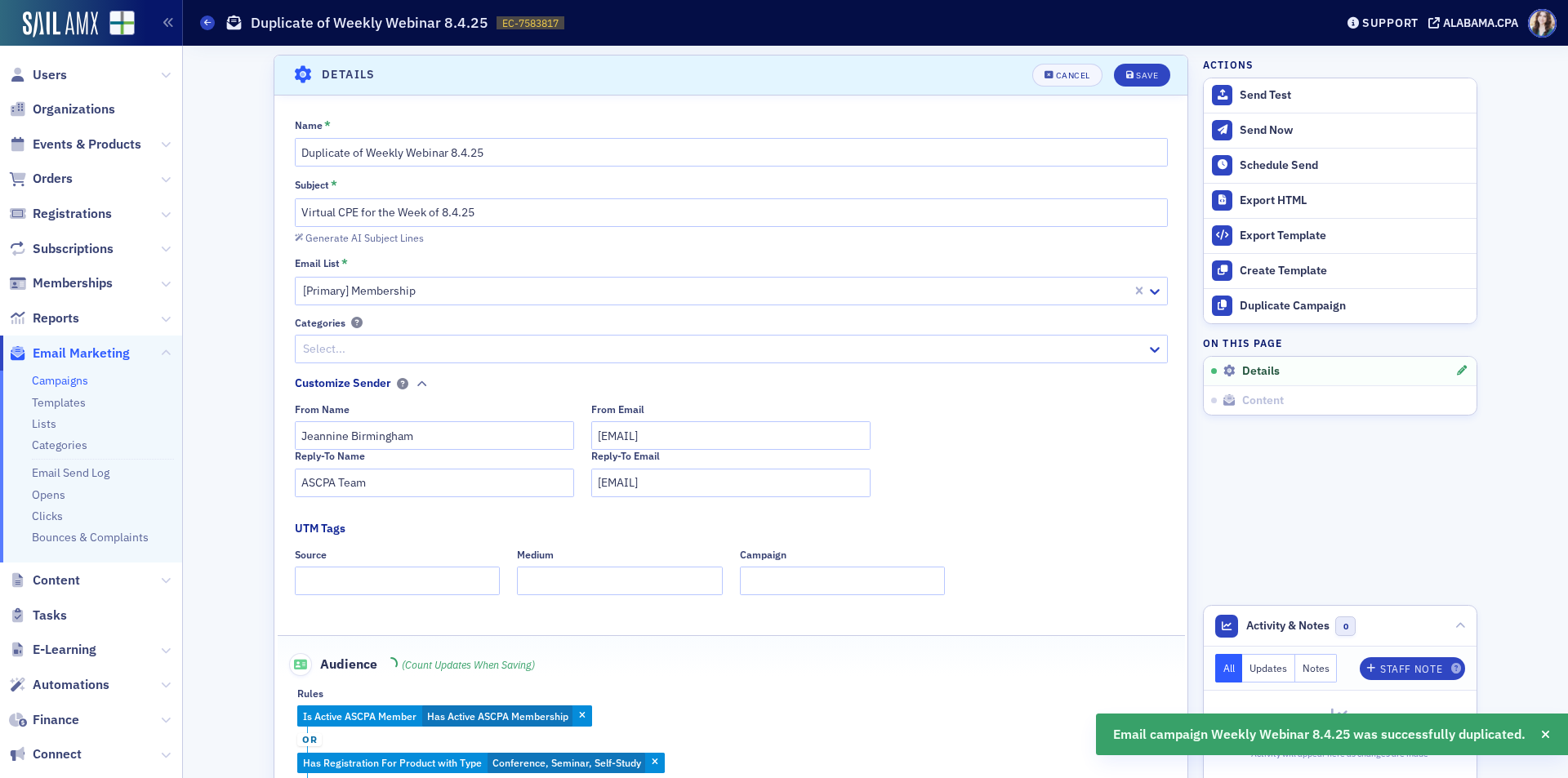 scroll, scrollTop: 77, scrollLeft: 0, axis: vertical 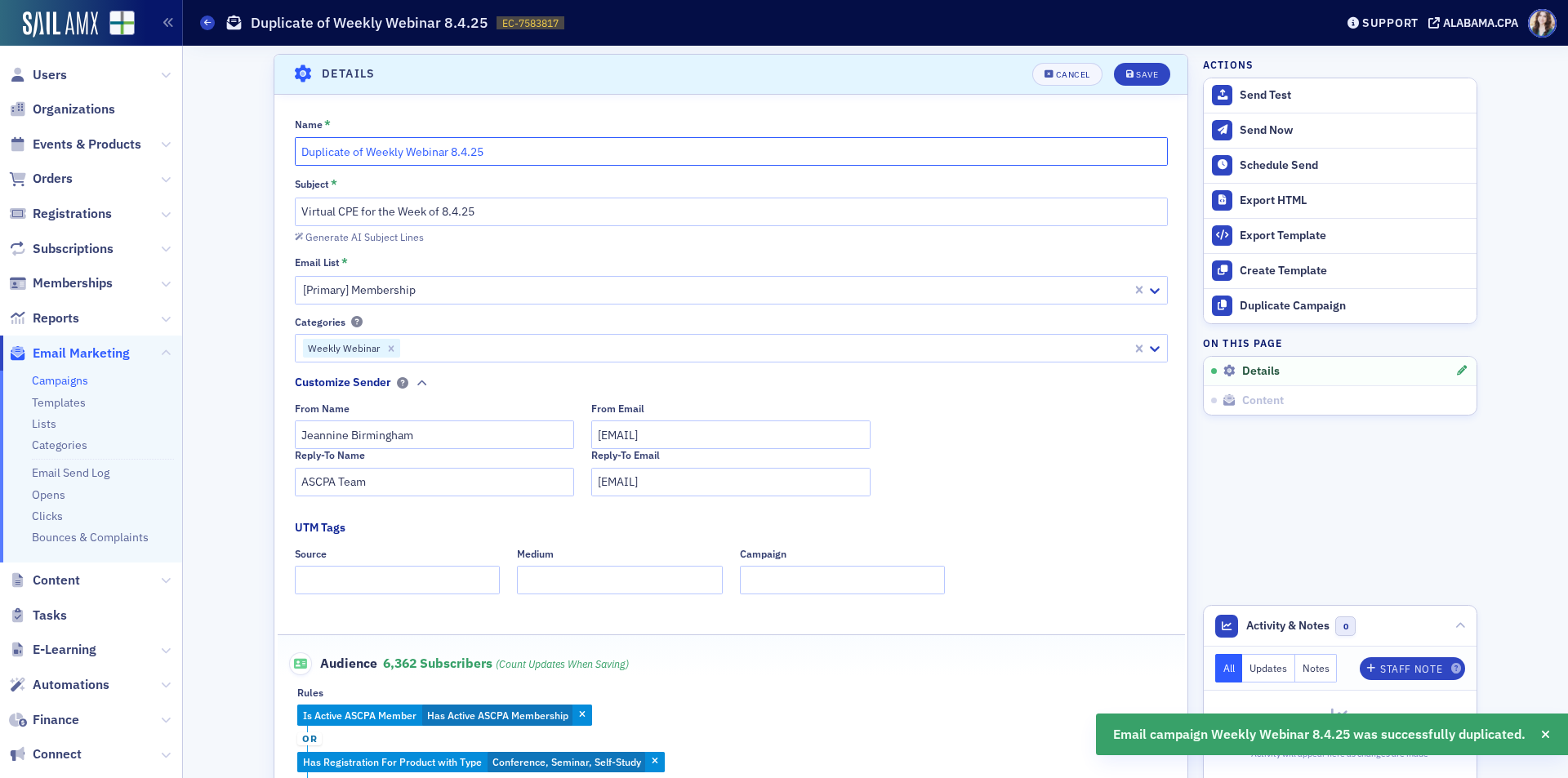 drag, startPoint x: 358, startPoint y: 150, endPoint x: 231, endPoint y: 162, distance: 127.56567 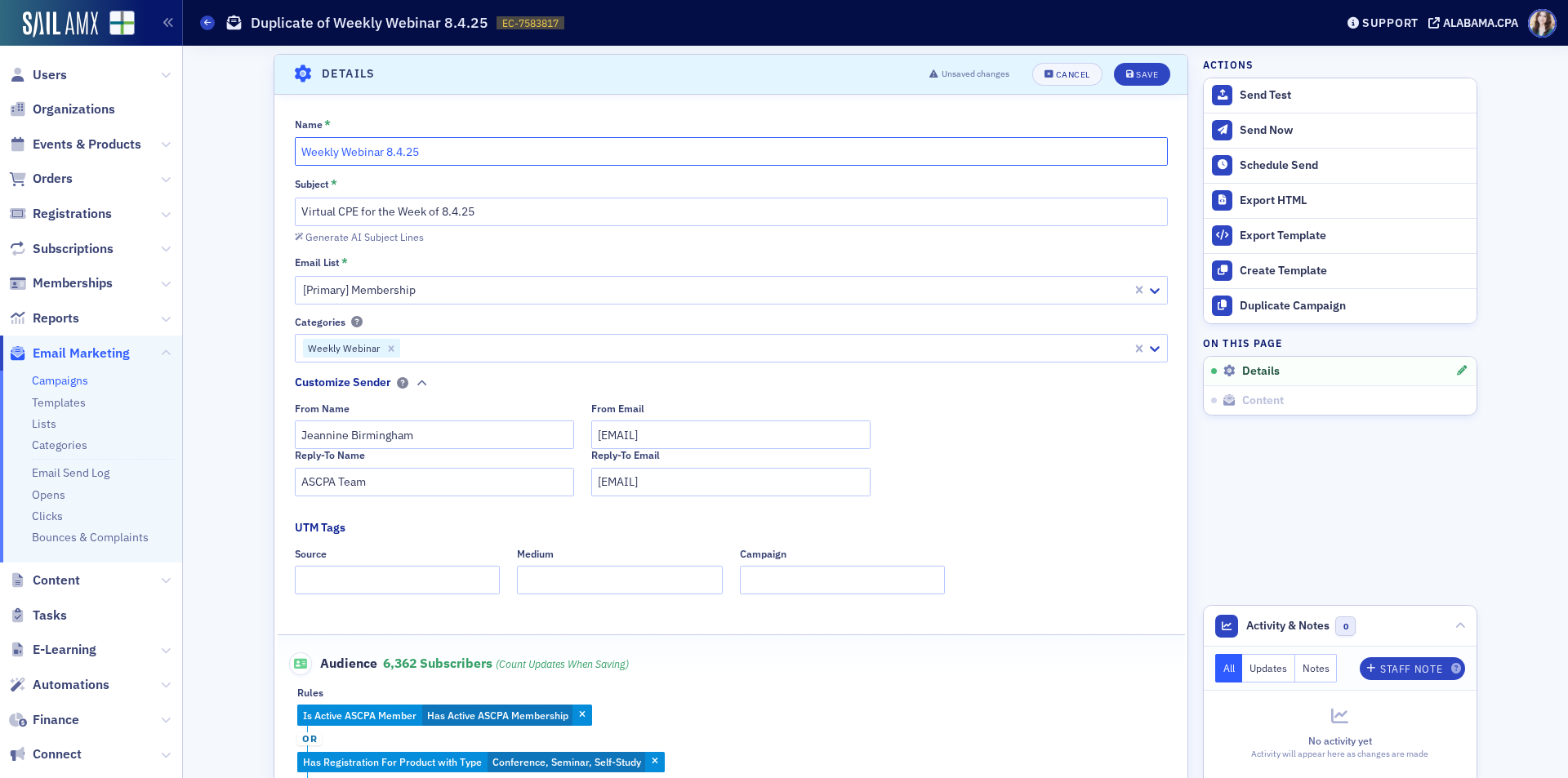 click on "Weekly Webinar 8.4.25" 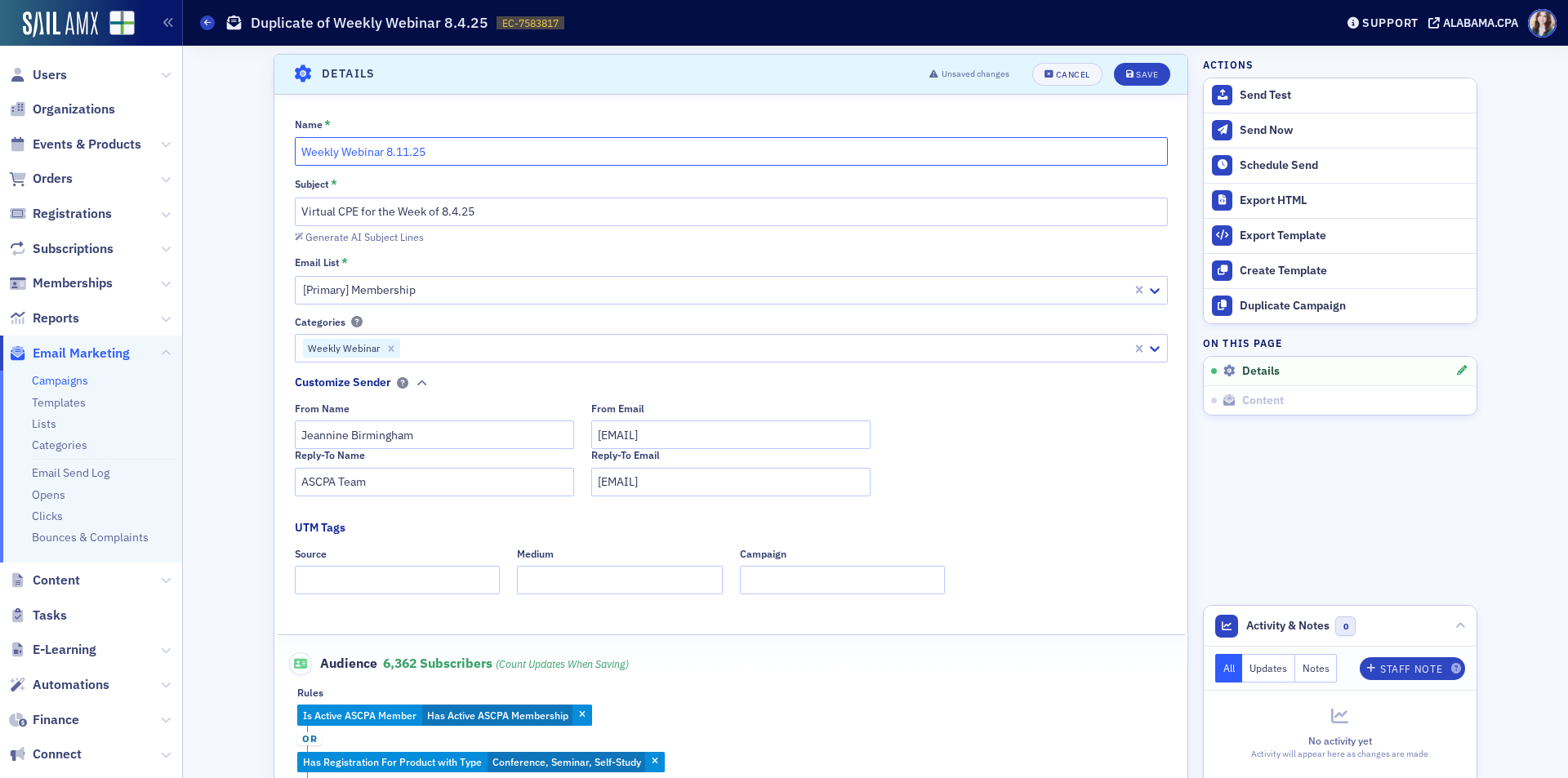 type on "Weekly Webinar 8.11.25" 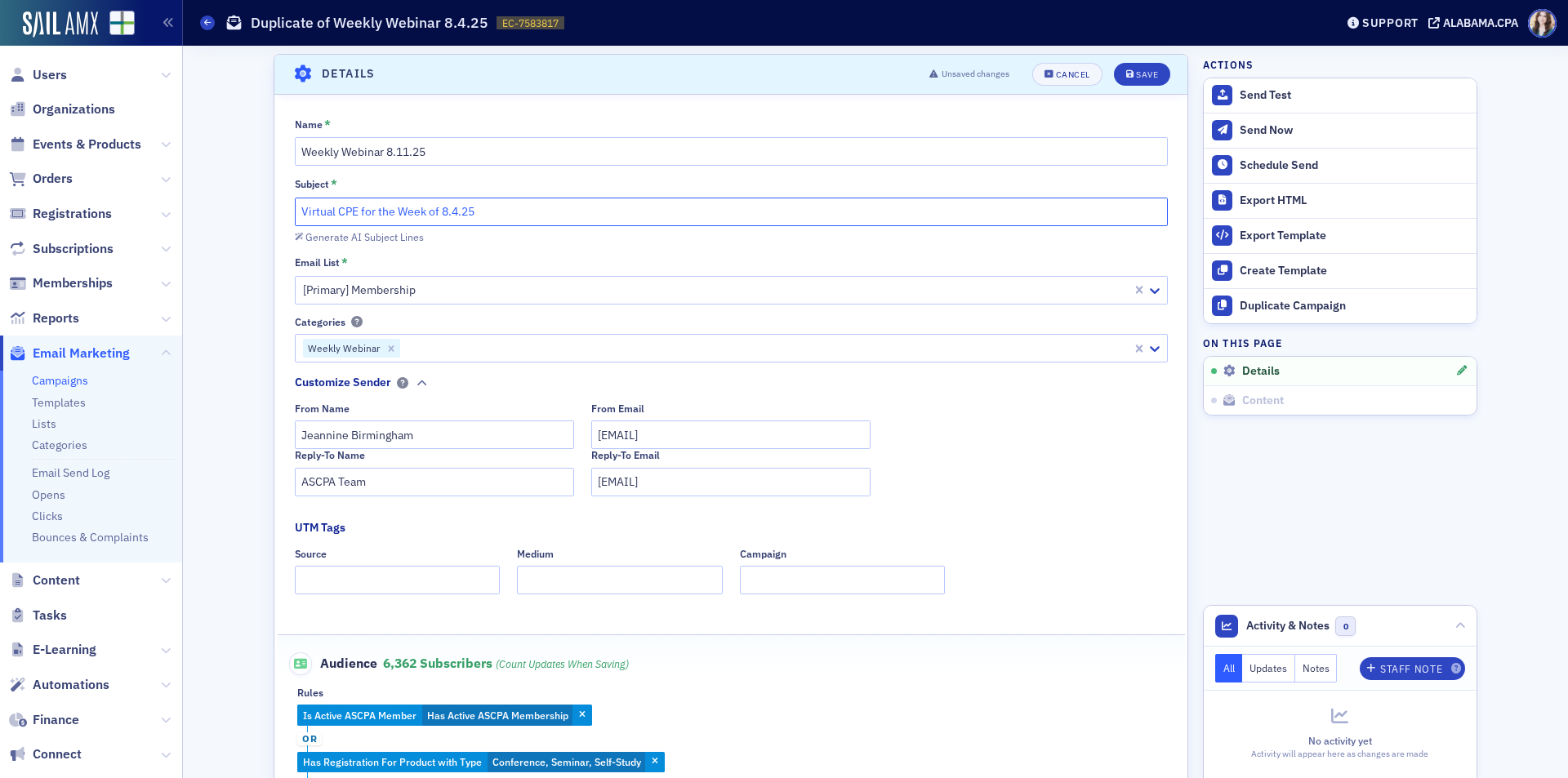 click on "Virtual CPE for the Week of 8.4.25" 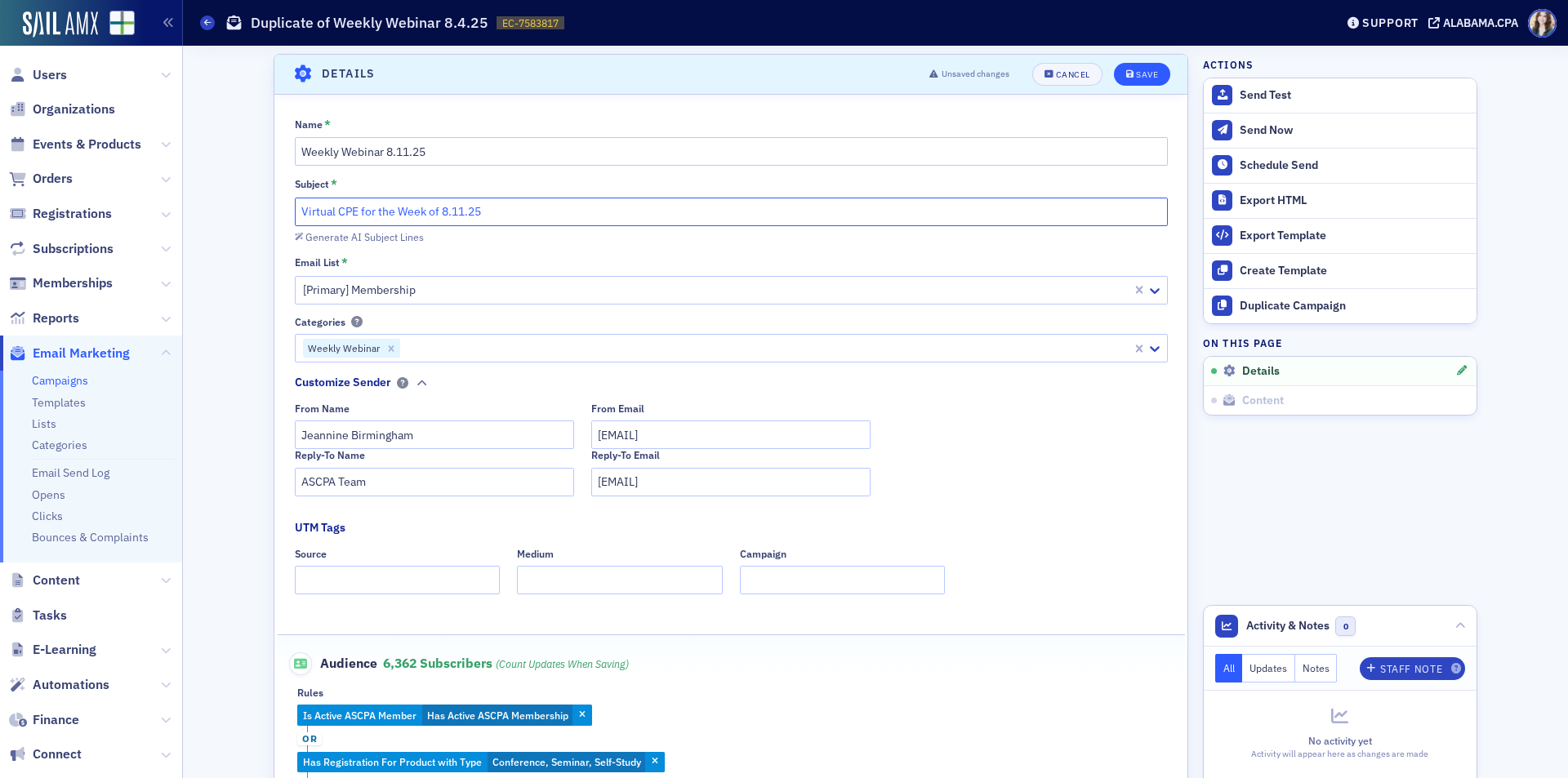 type on "Virtual CPE for the Week of 8.11.25" 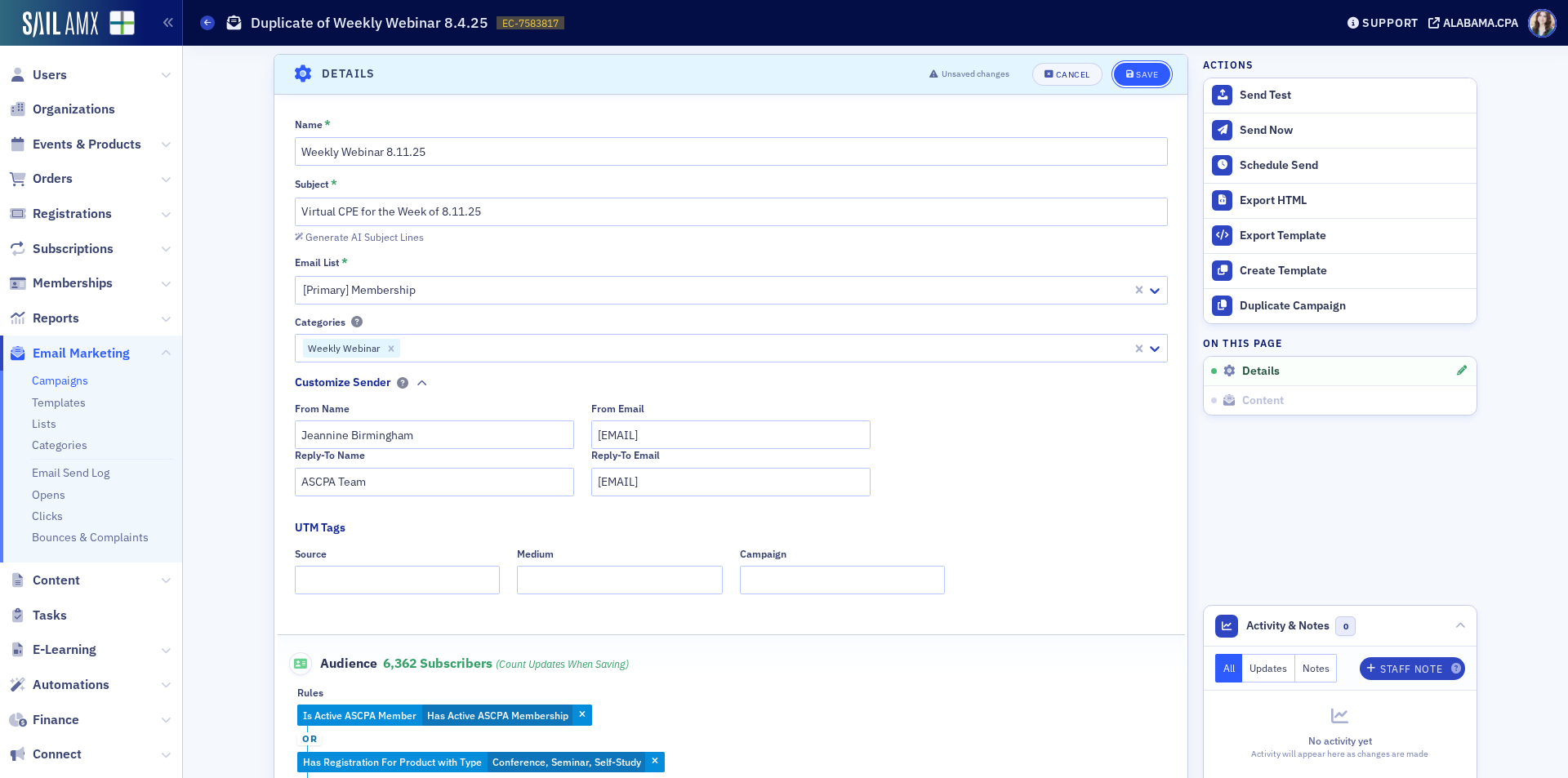 click on "Save" 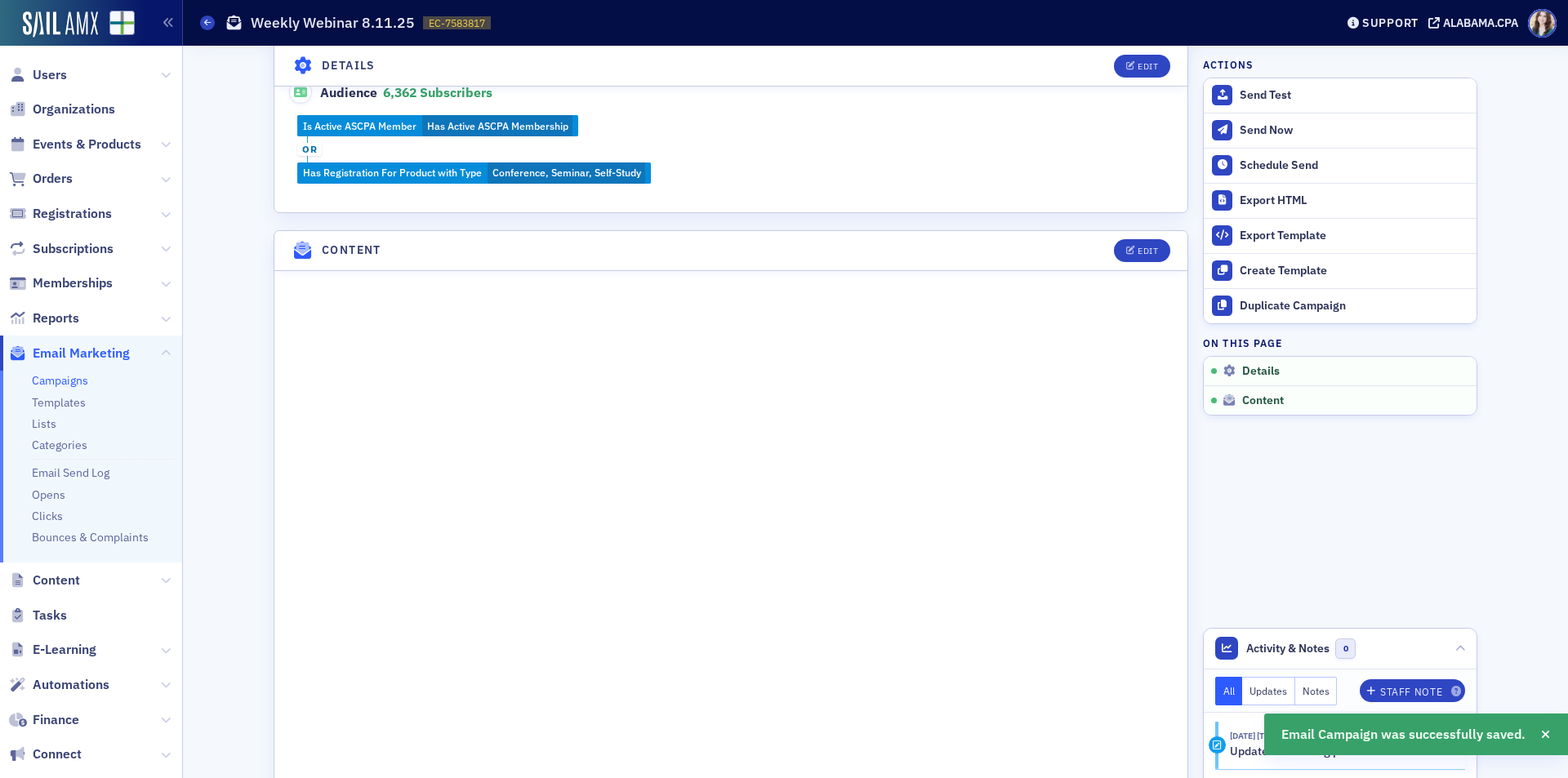 scroll, scrollTop: 730, scrollLeft: 0, axis: vertical 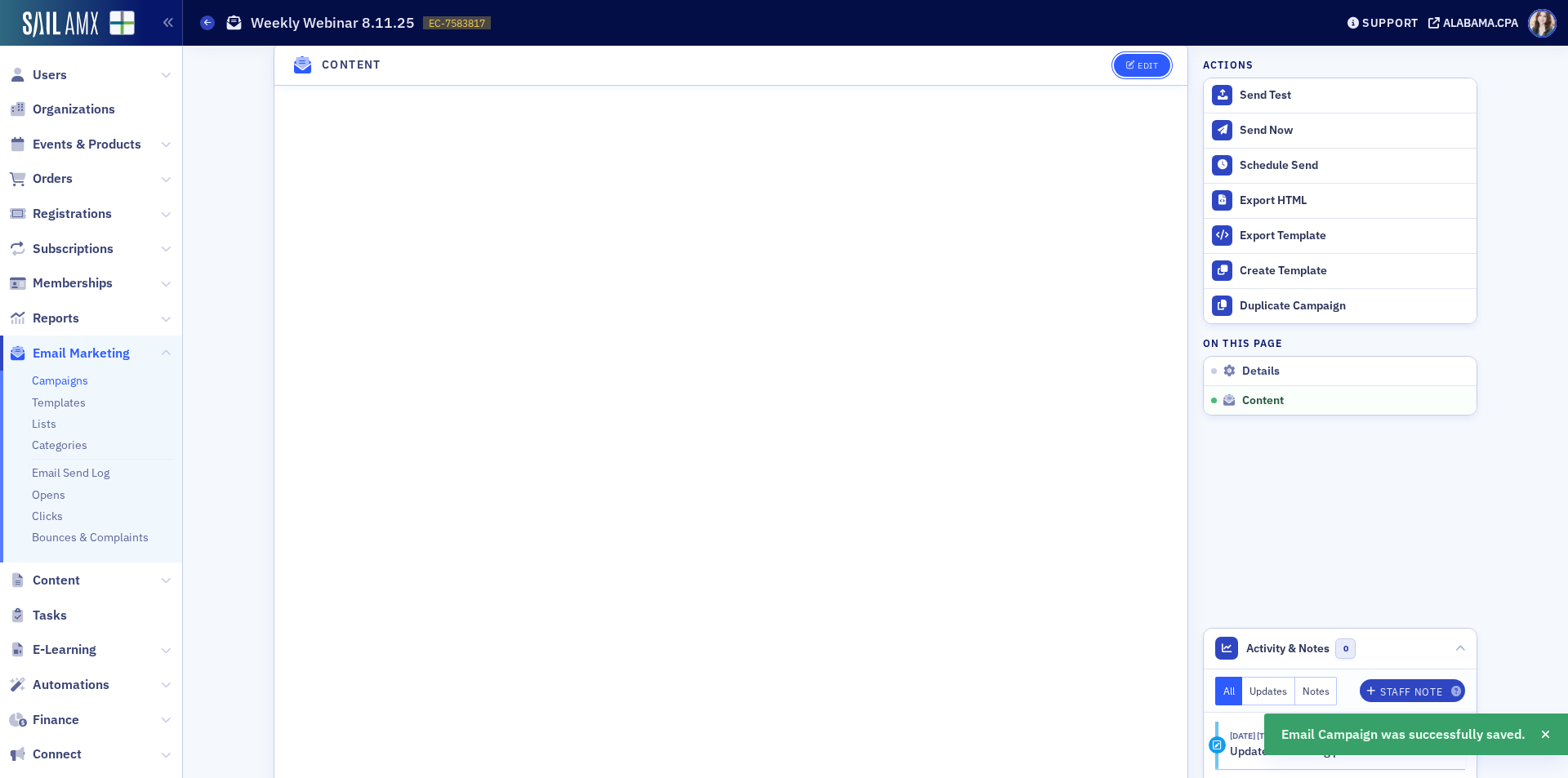 click on "Edit" 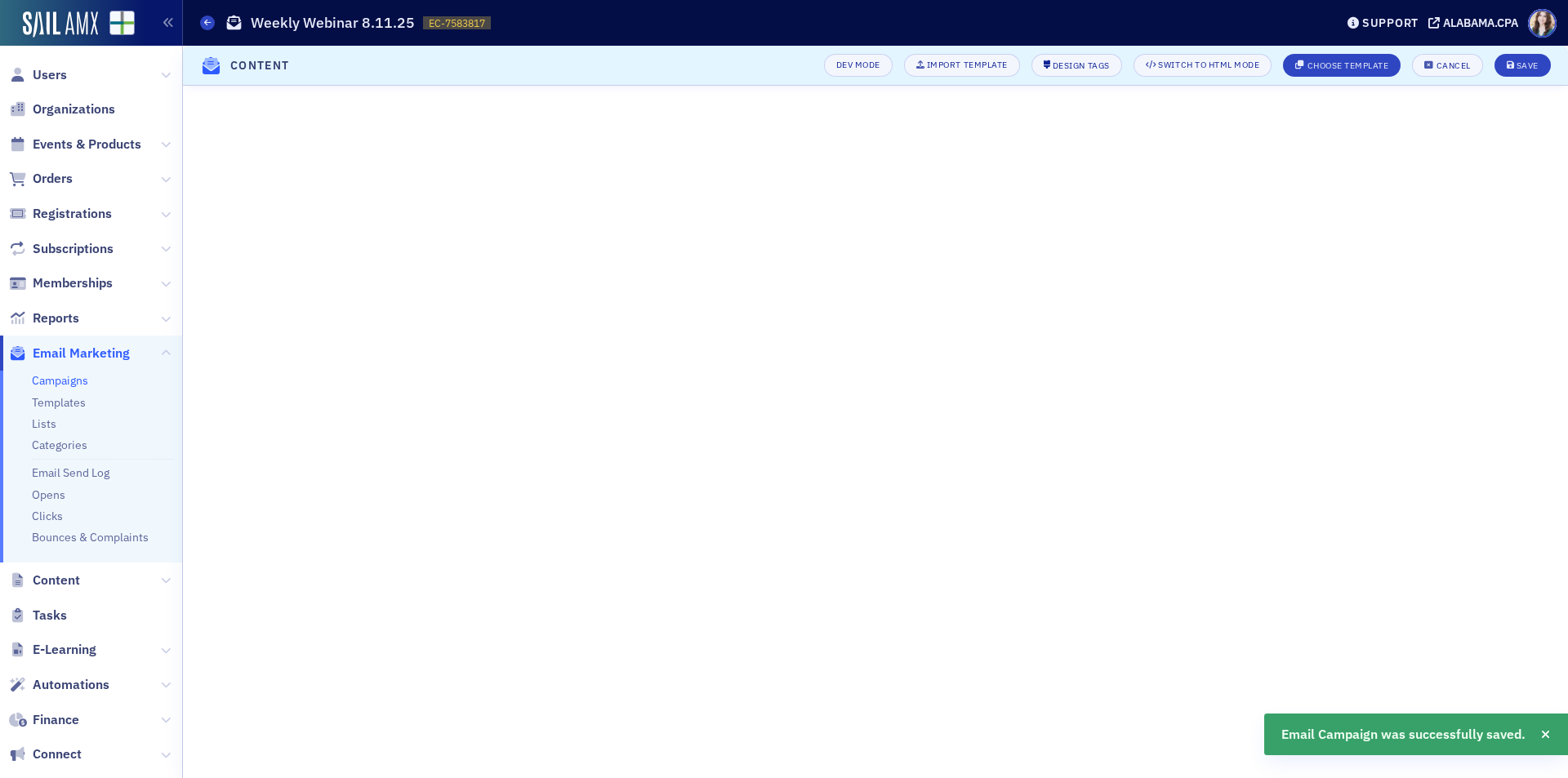 scroll, scrollTop: 7, scrollLeft: 0, axis: vertical 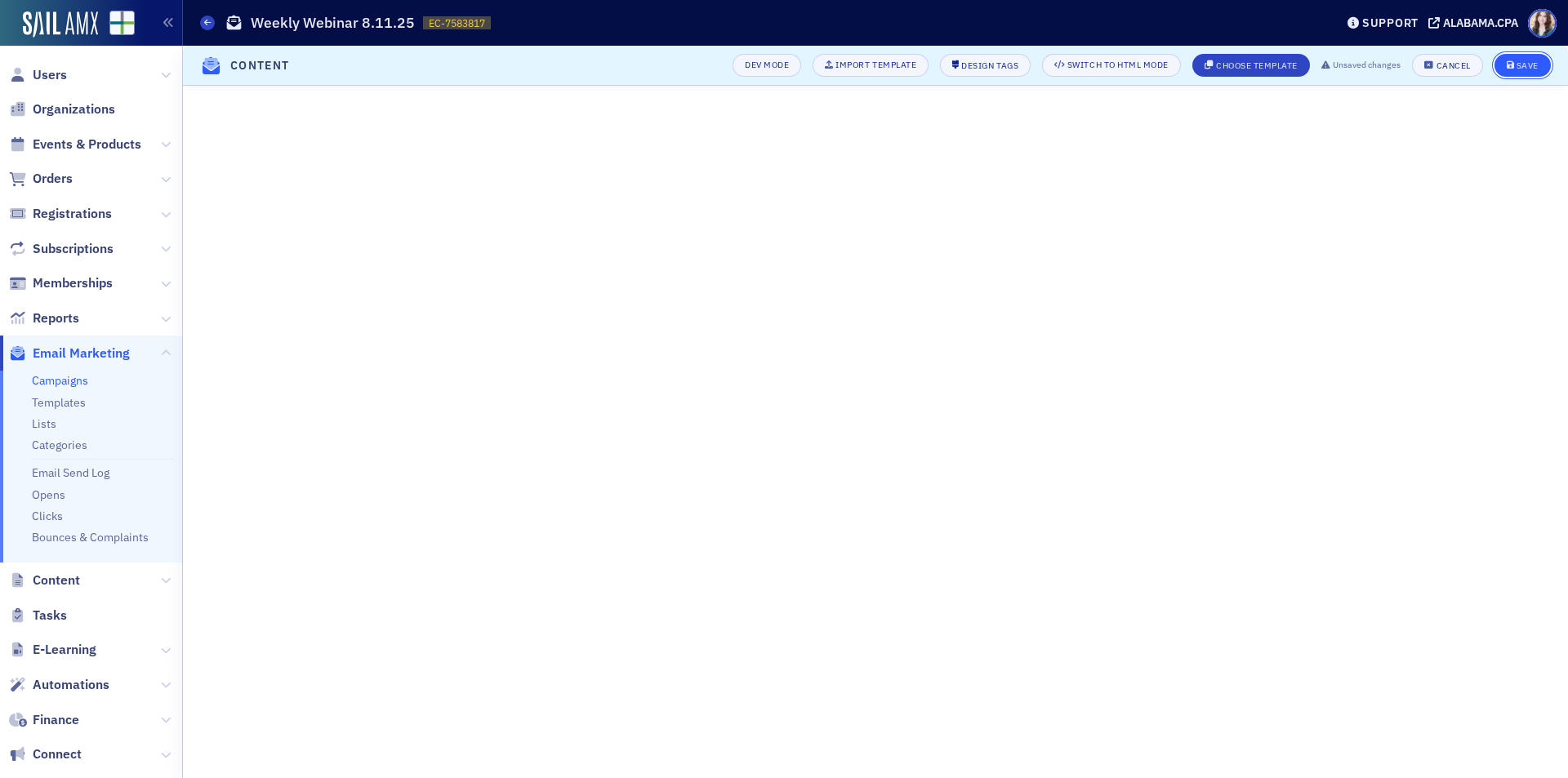 click 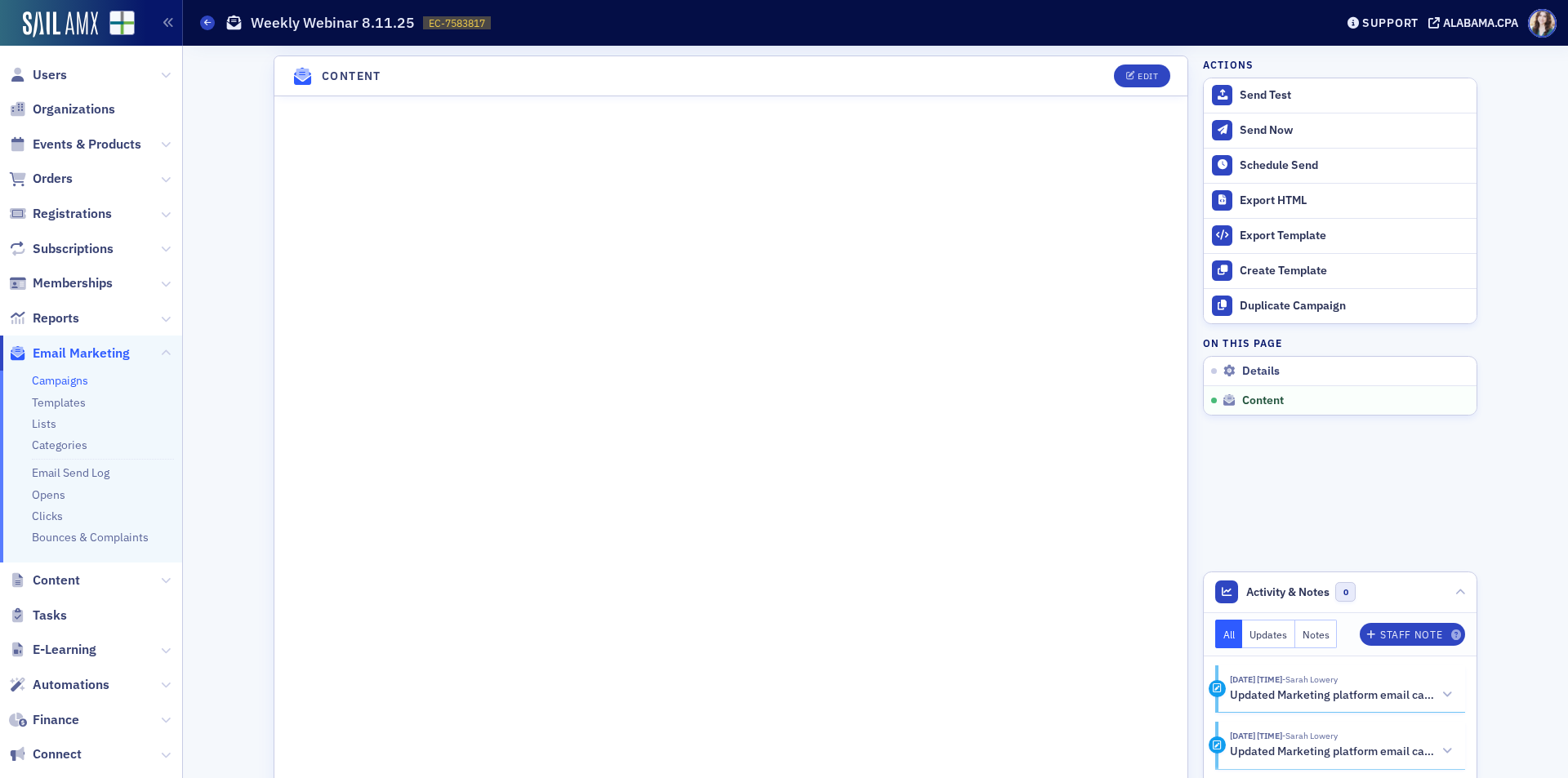 scroll, scrollTop: 901, scrollLeft: 0, axis: vertical 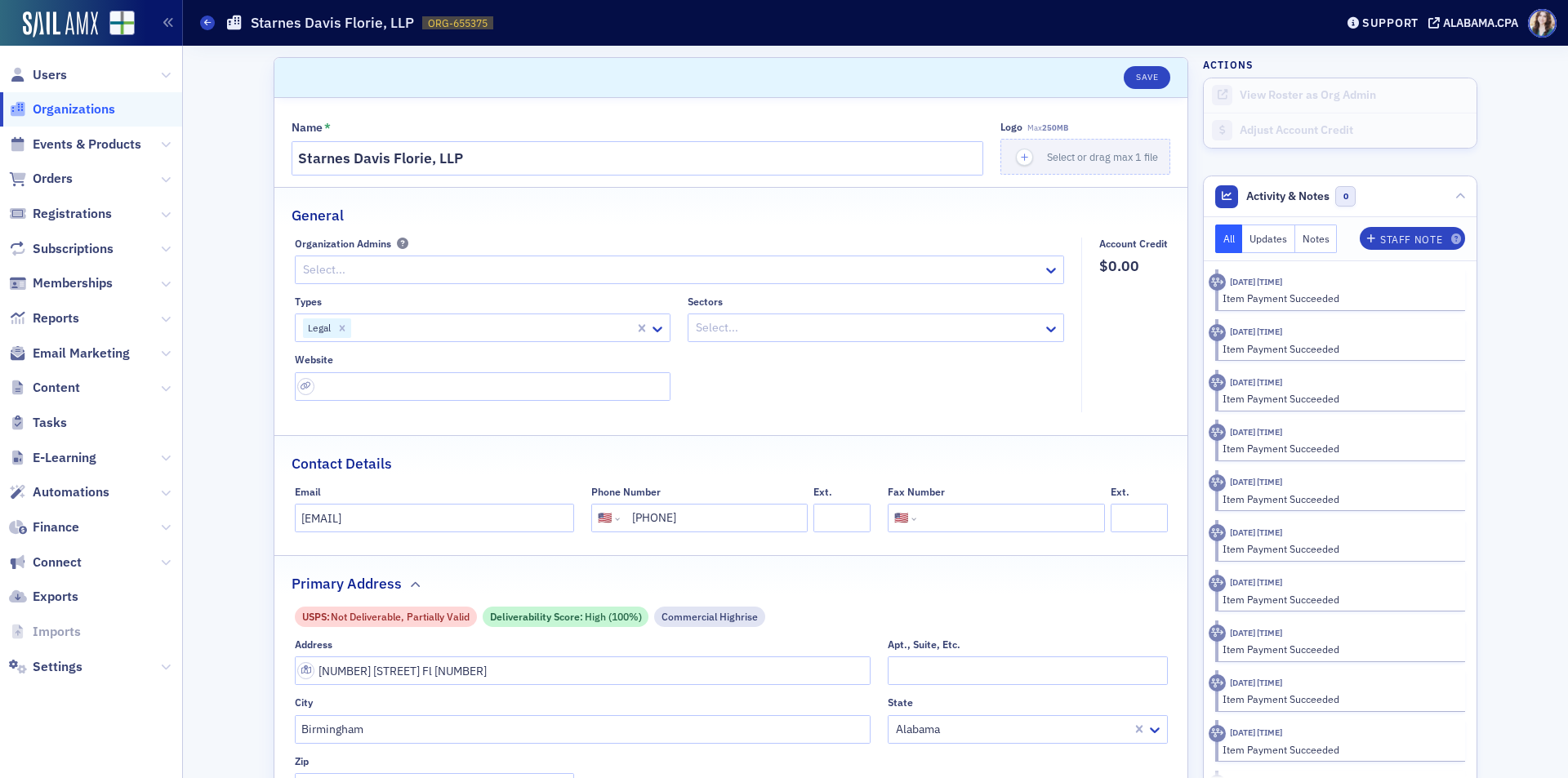 select on "US" 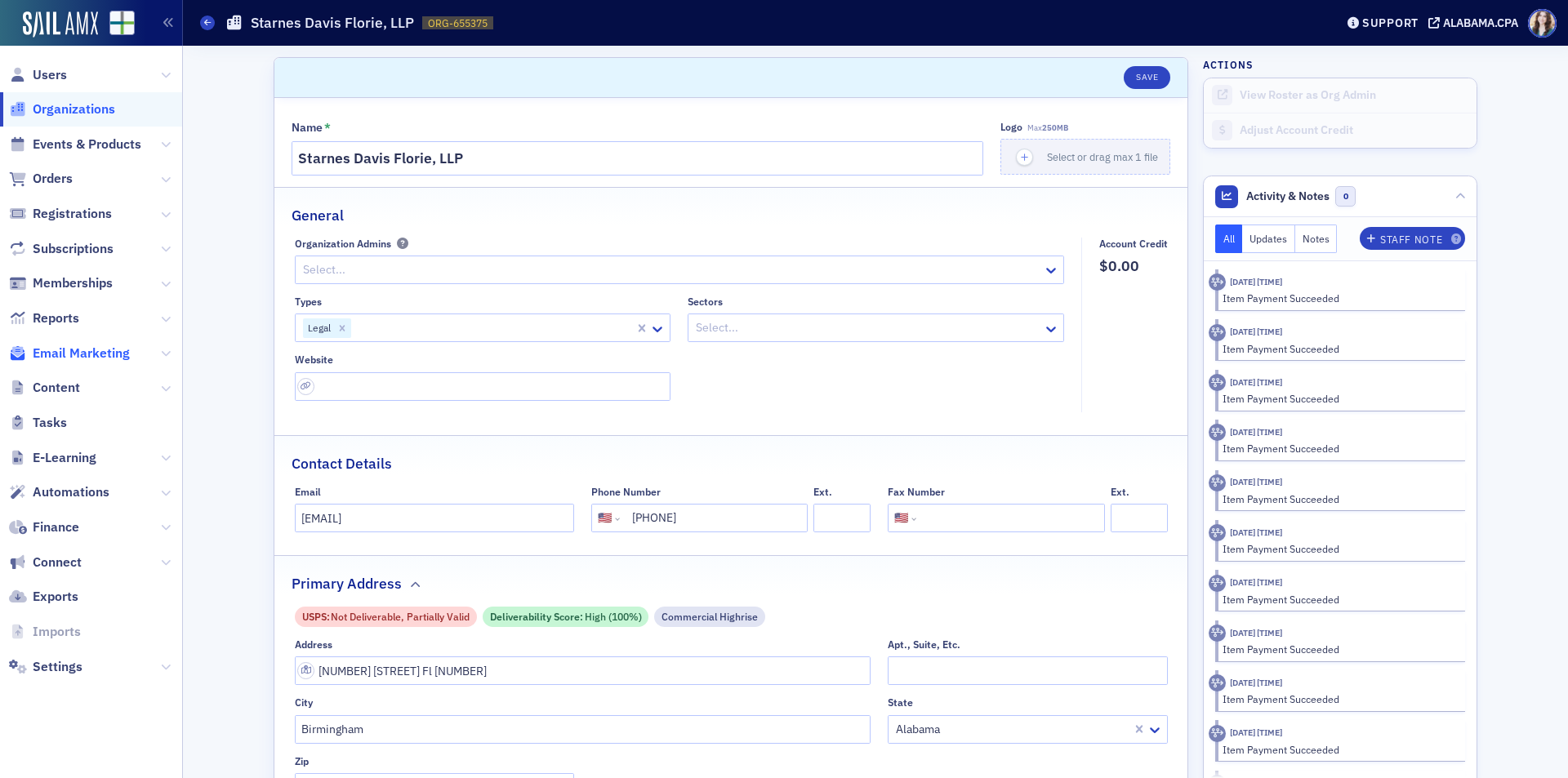 click on "Email Marketing" 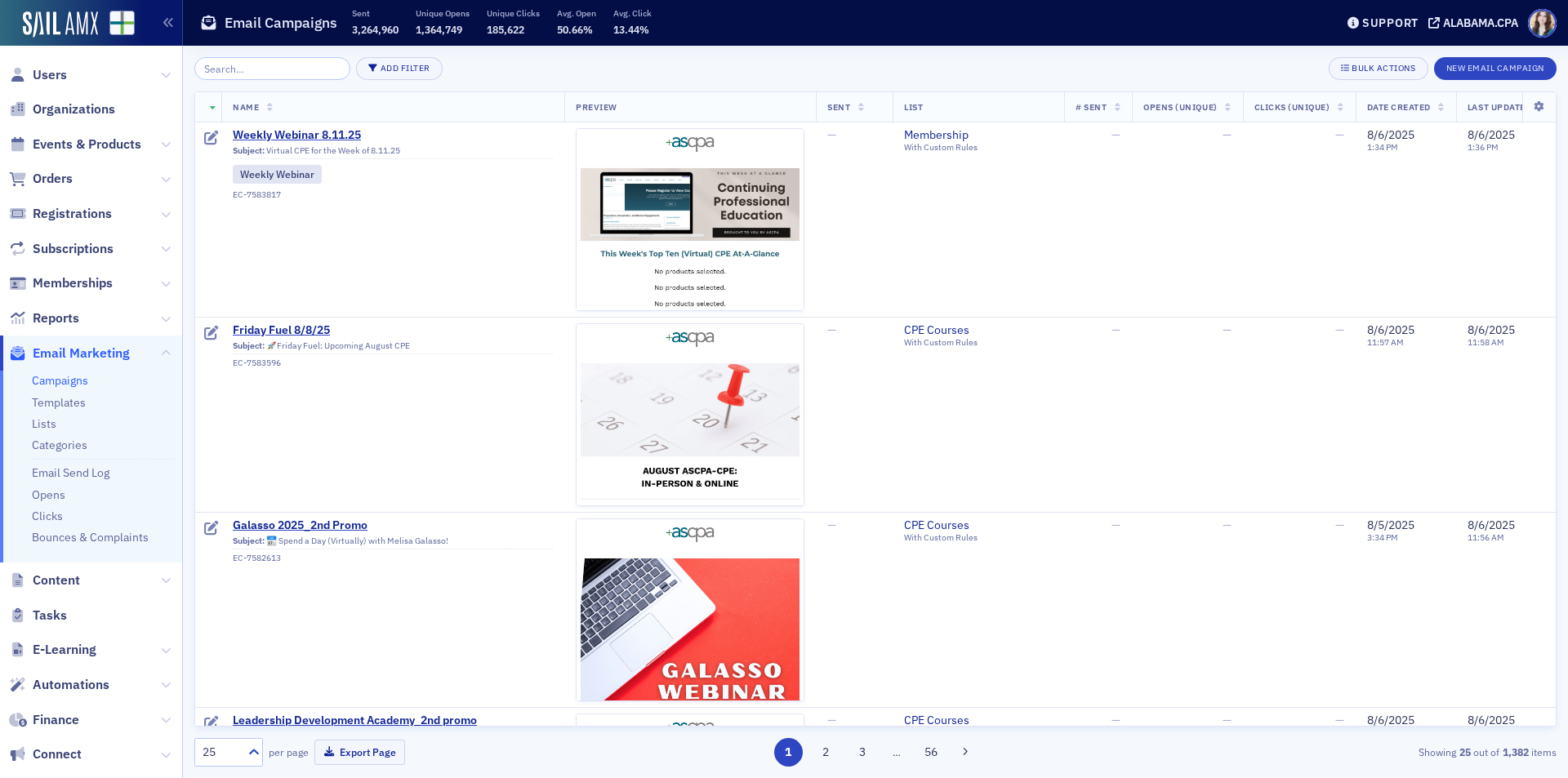 scroll, scrollTop: 0, scrollLeft: 0, axis: both 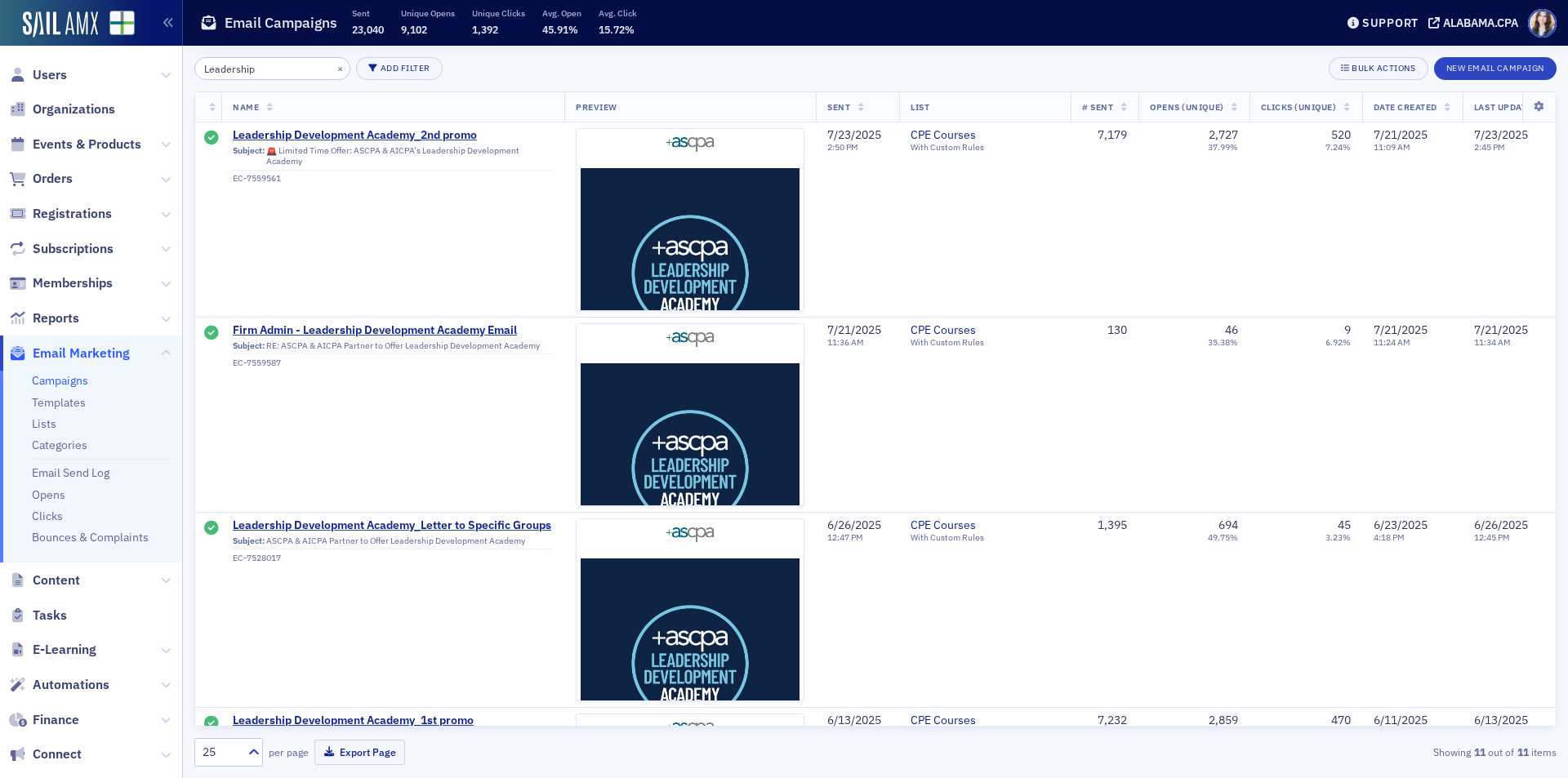 type on "Leadership" 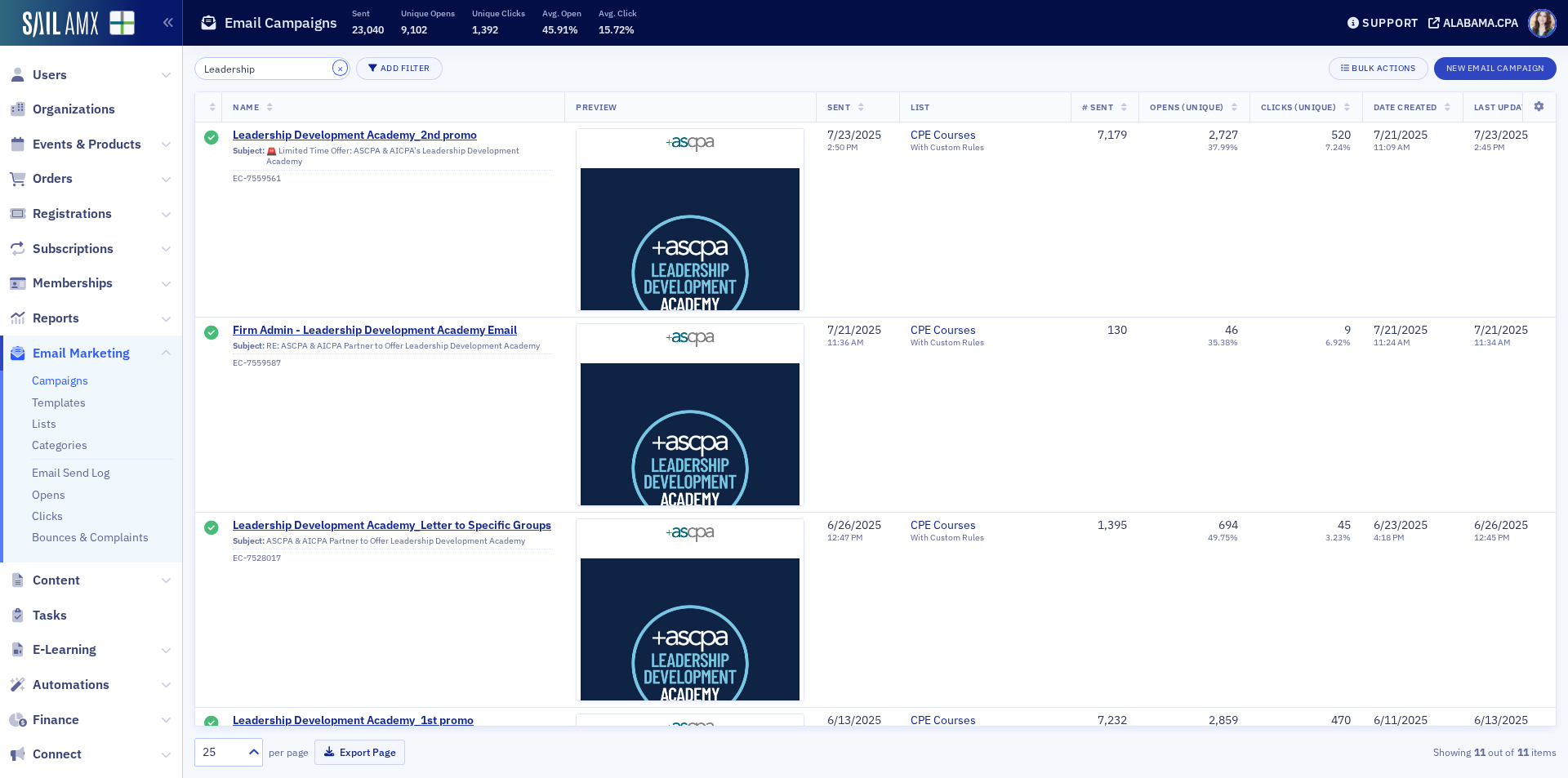 click on "×" 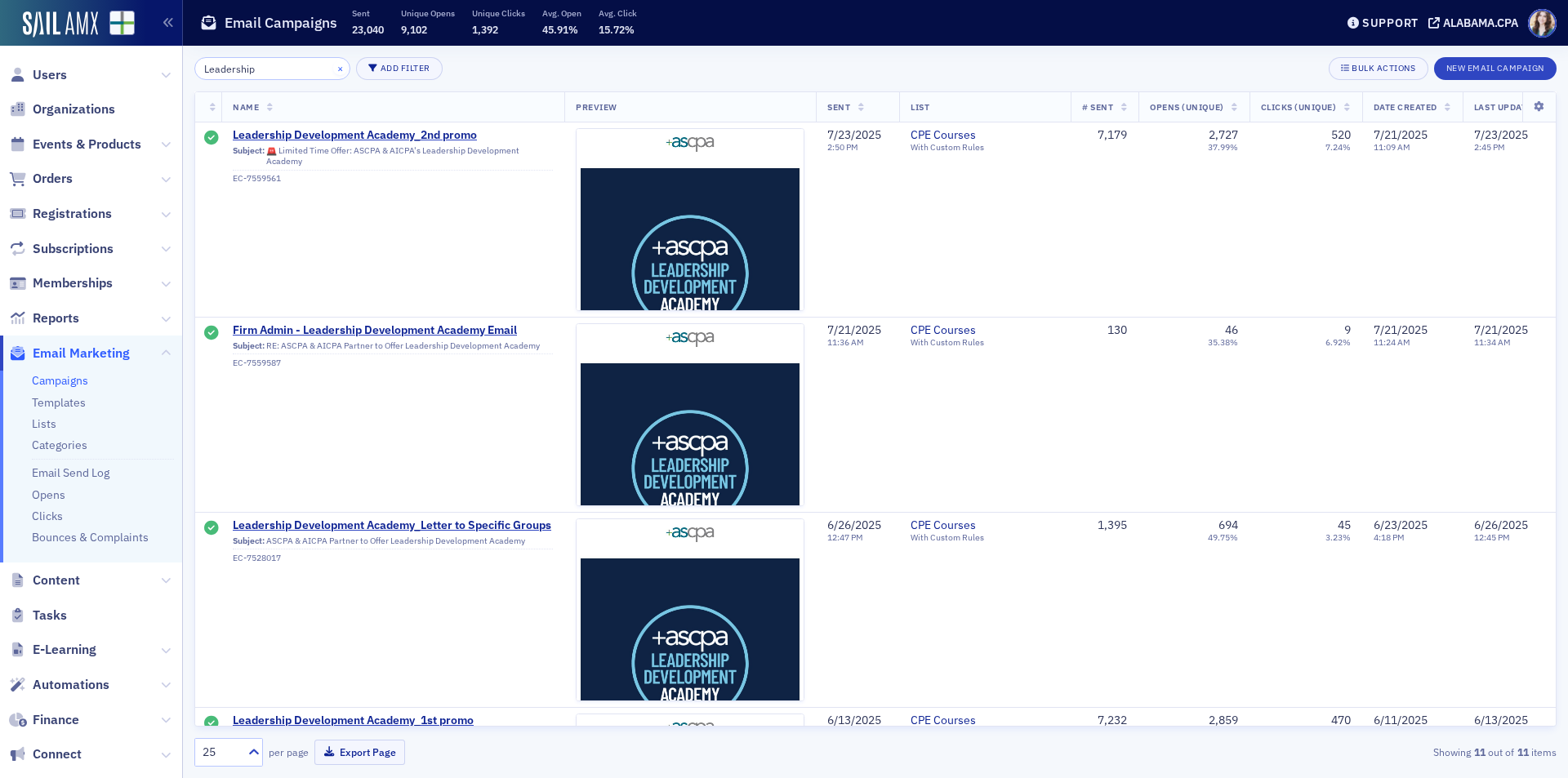 type 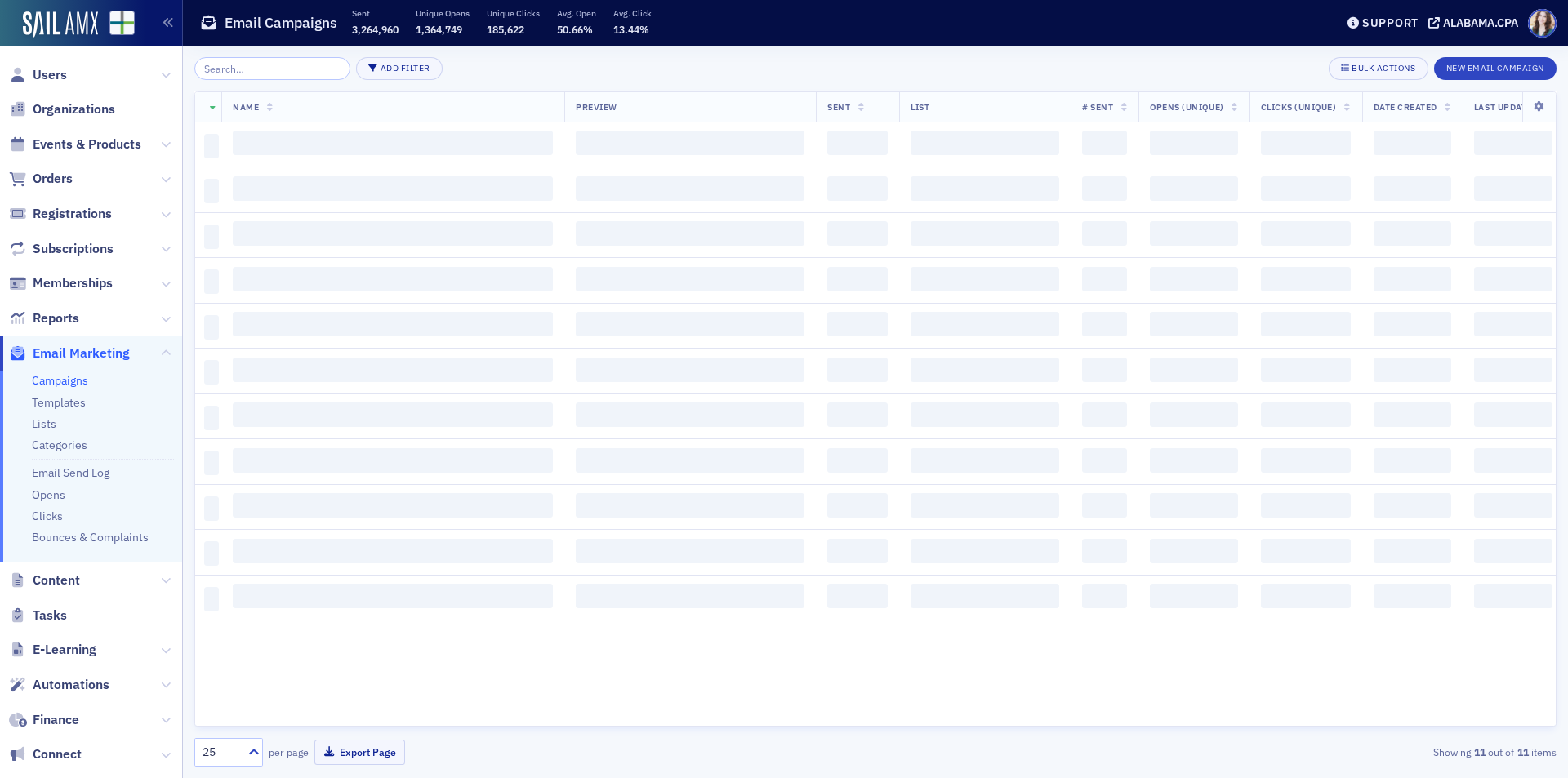 click on "Add Filter Bulk Actions New Email Campaign" 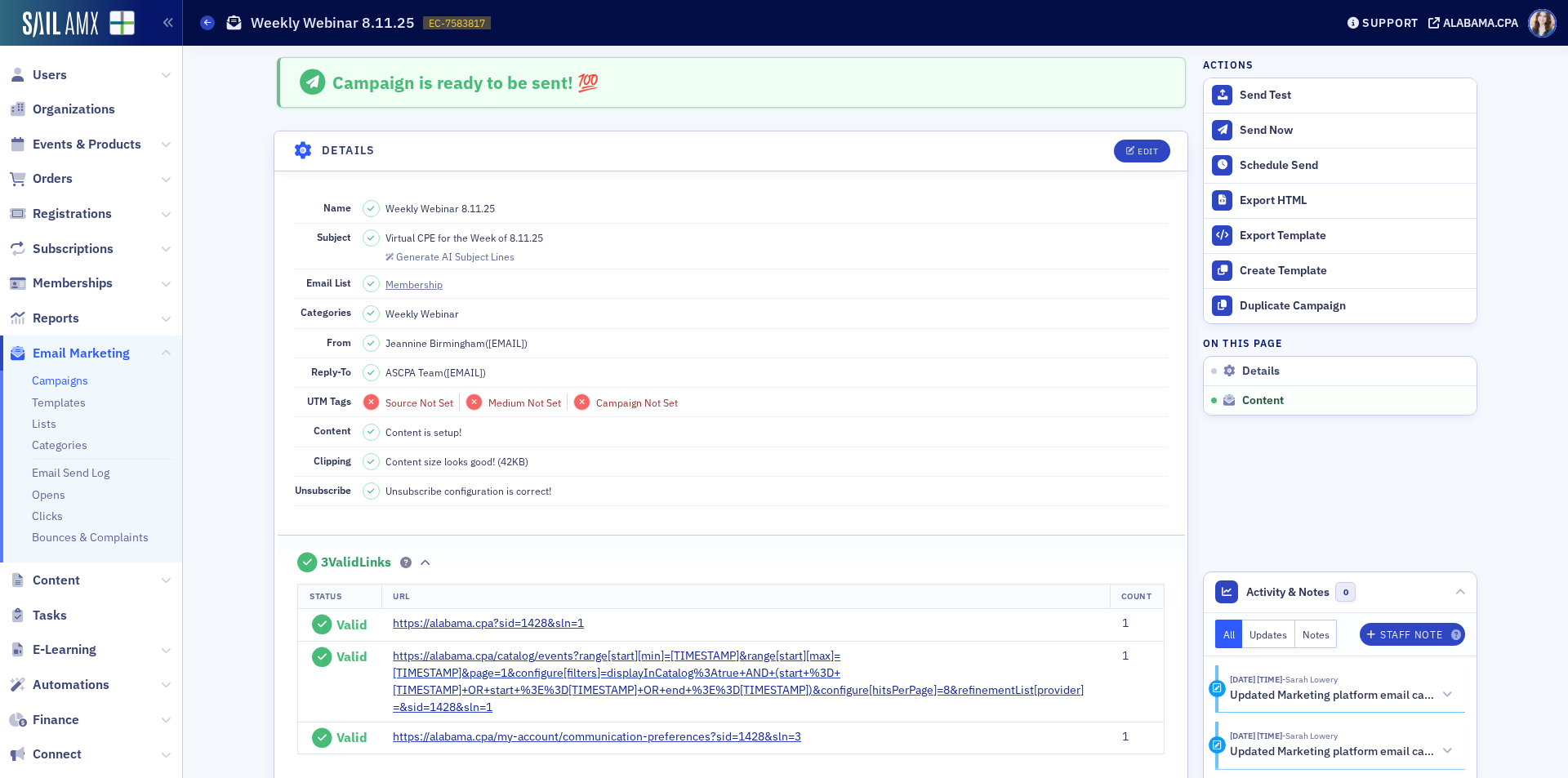 scroll, scrollTop: 0, scrollLeft: 0, axis: both 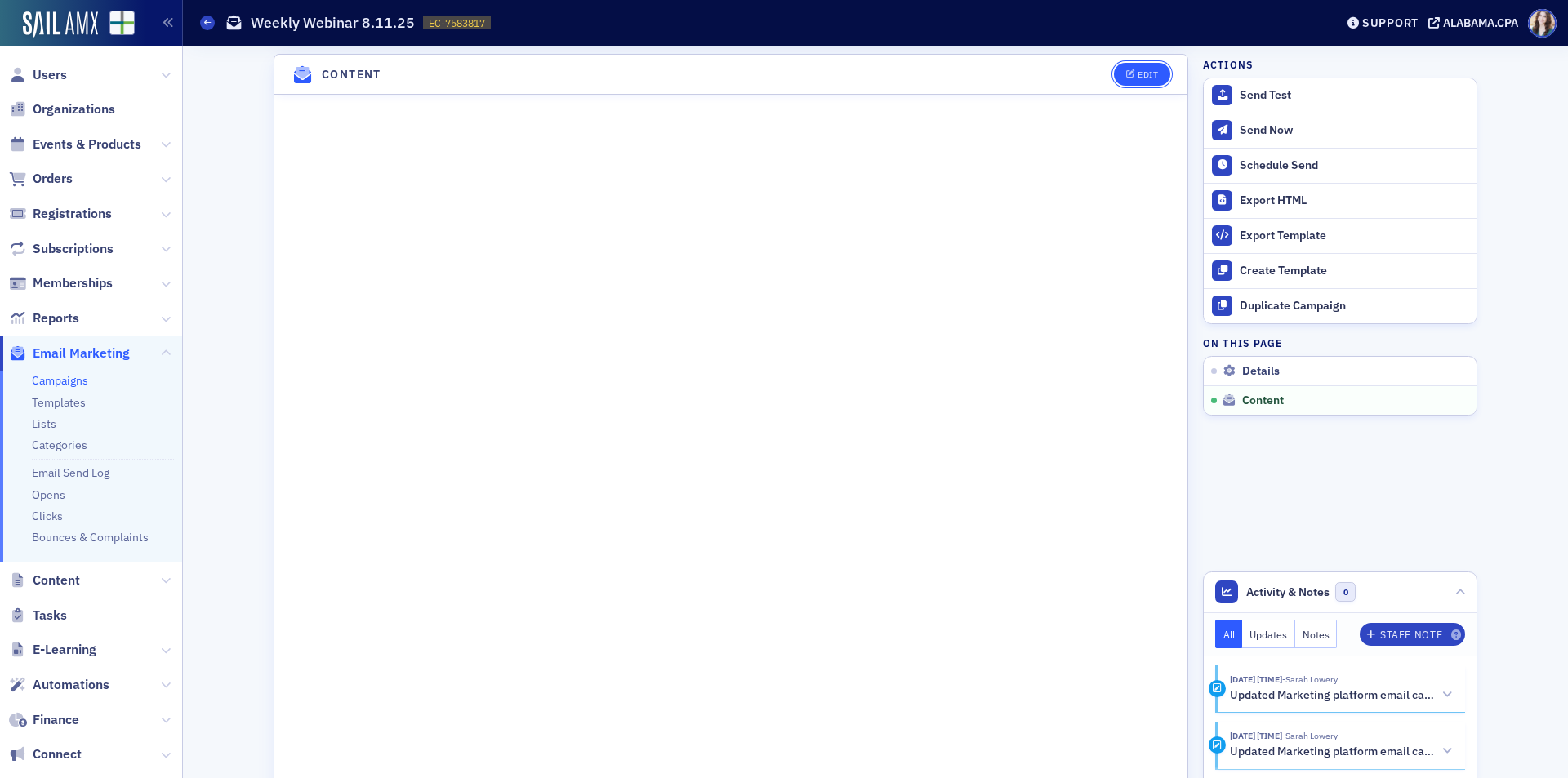 click on "Edit" 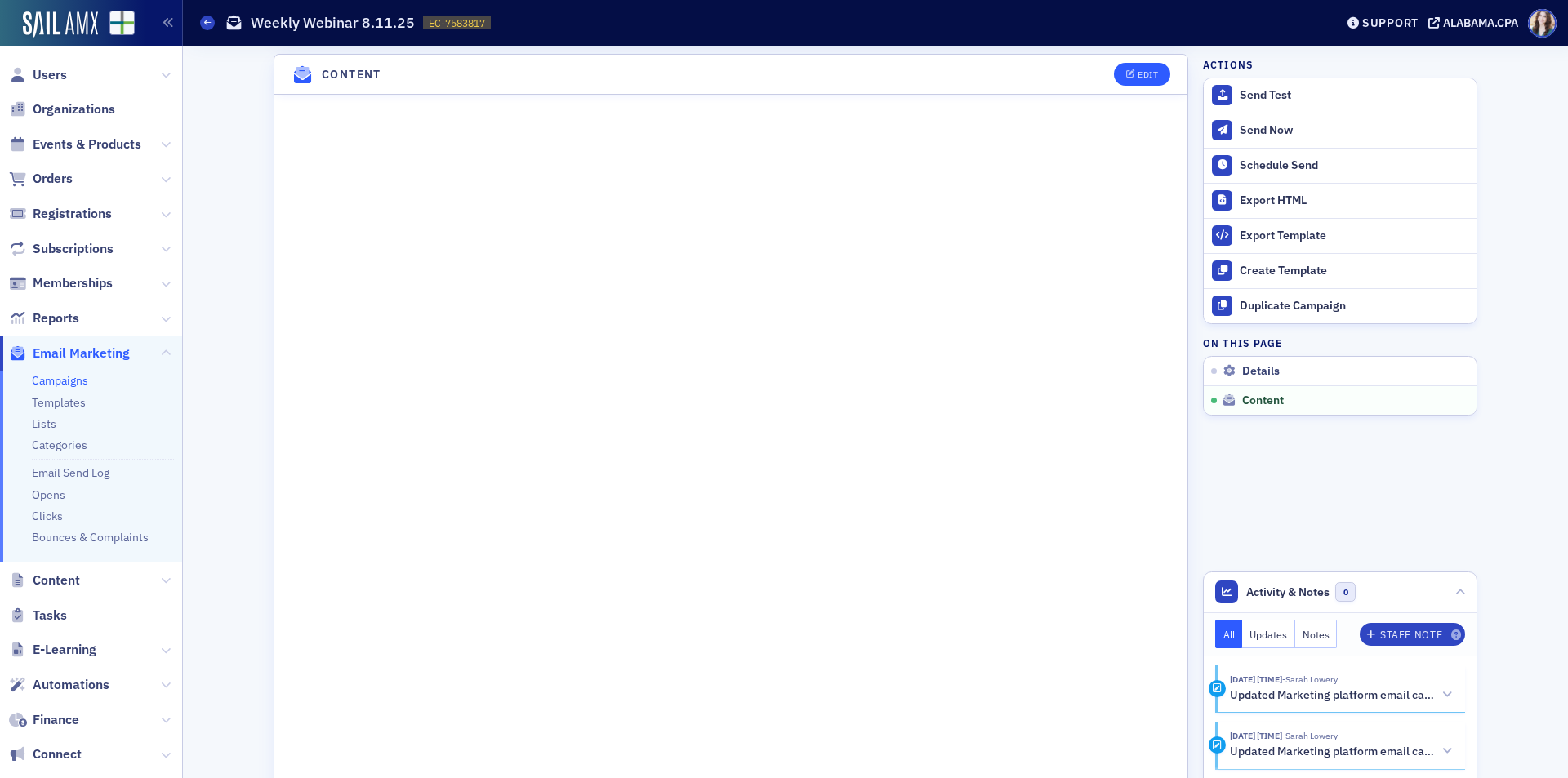 scroll, scrollTop: 189, scrollLeft: 0, axis: vertical 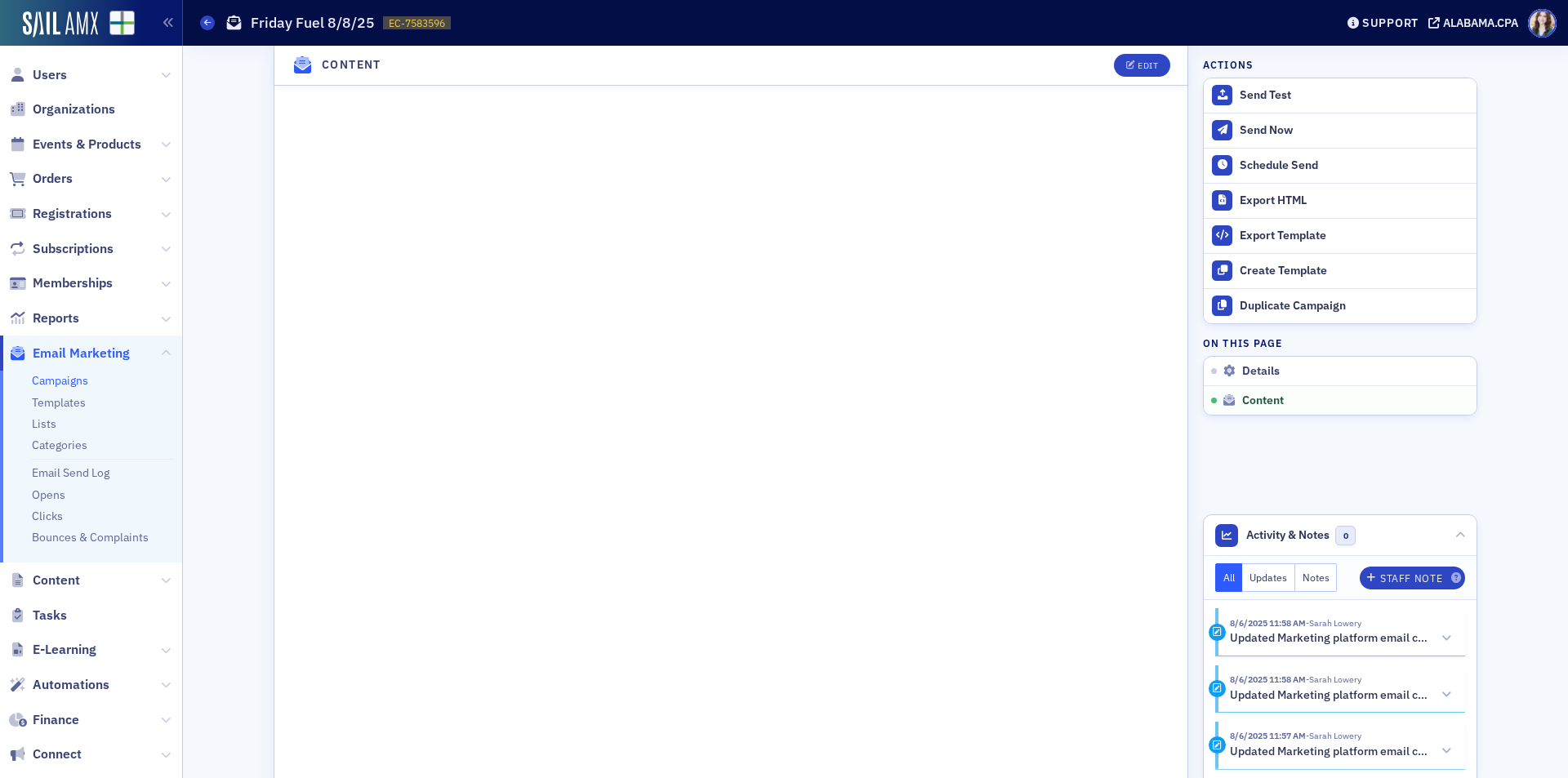 click on "Content Edit" 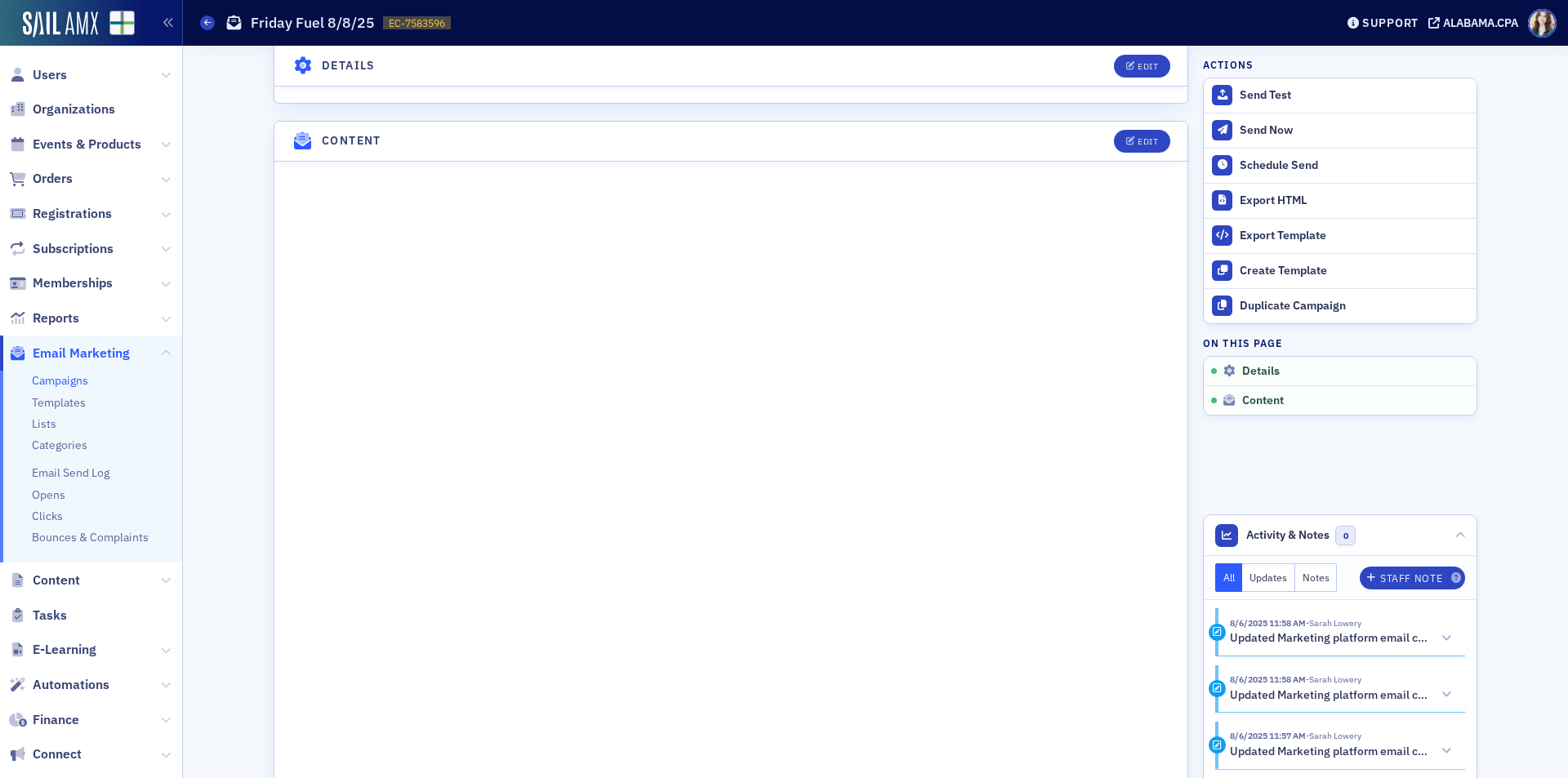 scroll, scrollTop: 735, scrollLeft: 0, axis: vertical 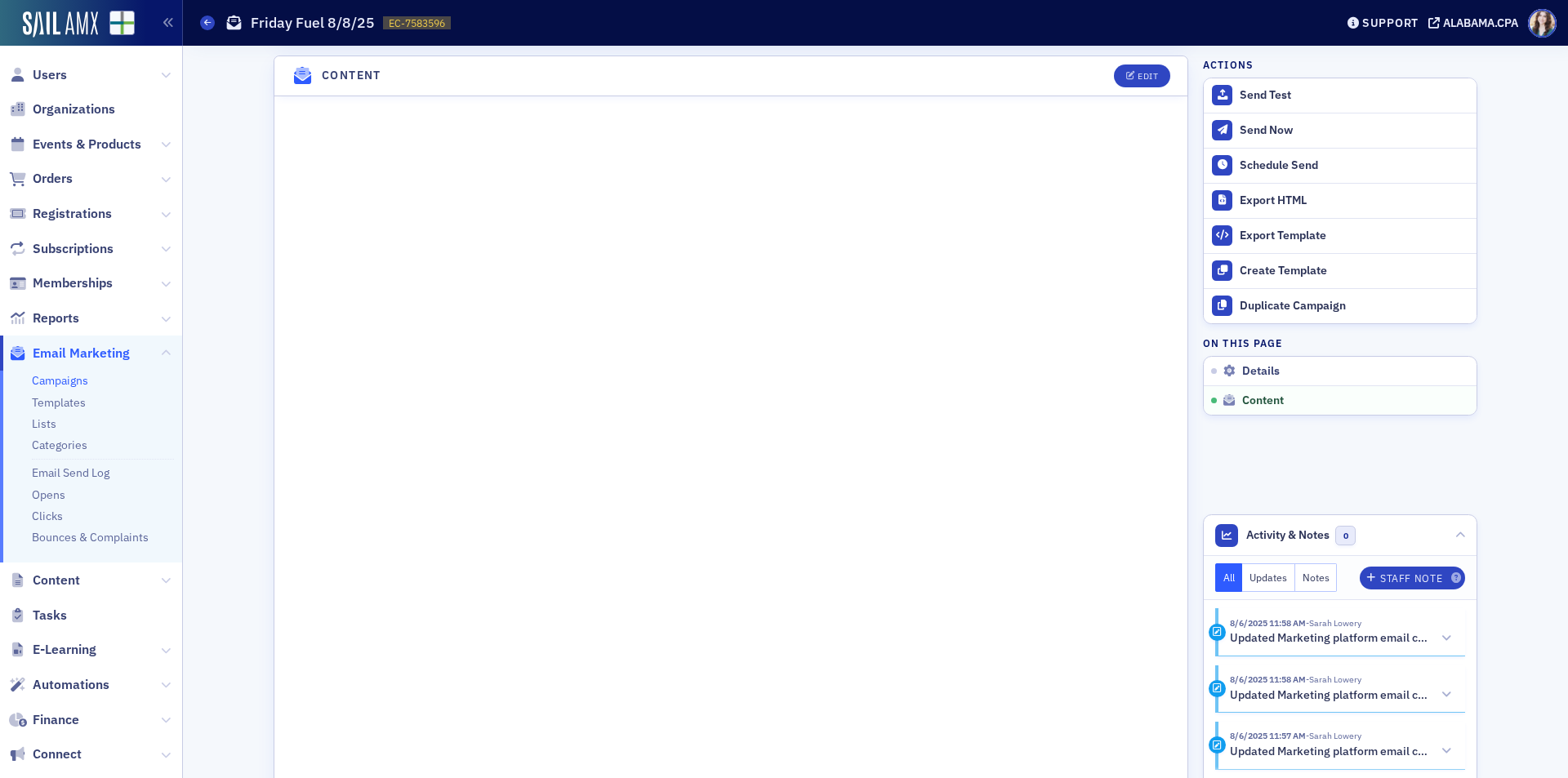 click on "Content Edit" 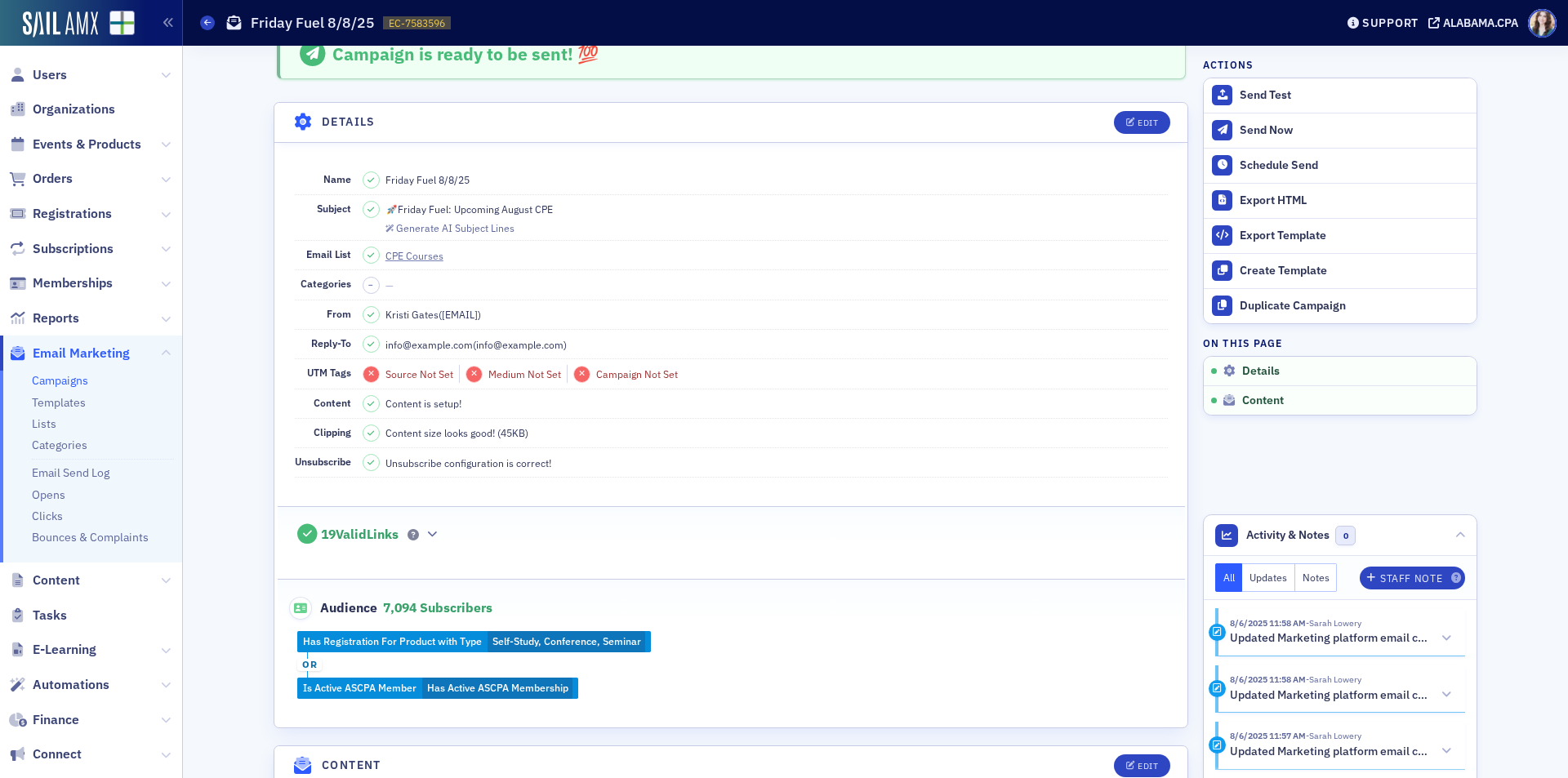 scroll, scrollTop: 0, scrollLeft: 0, axis: both 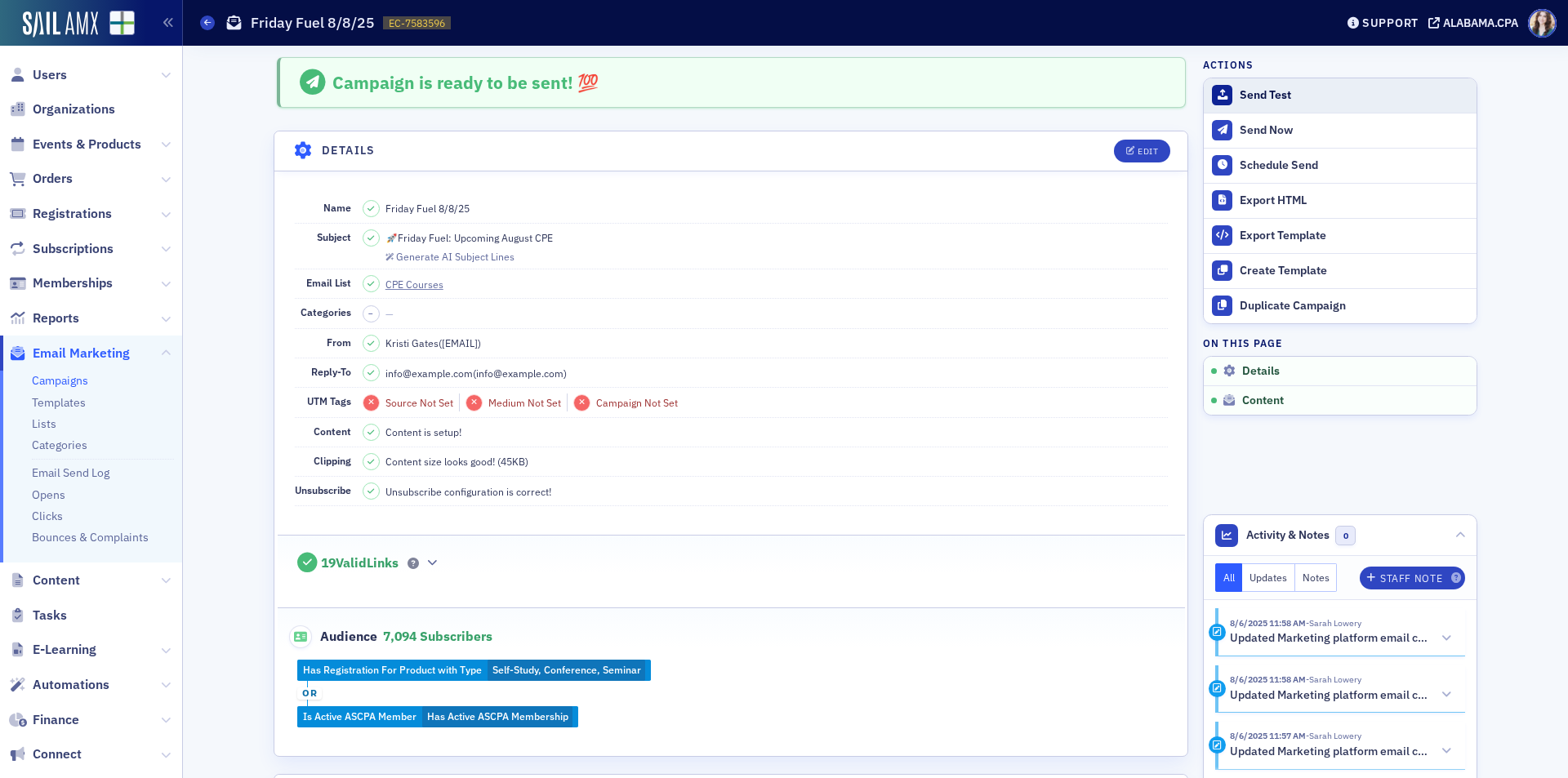 click on "Send Test" 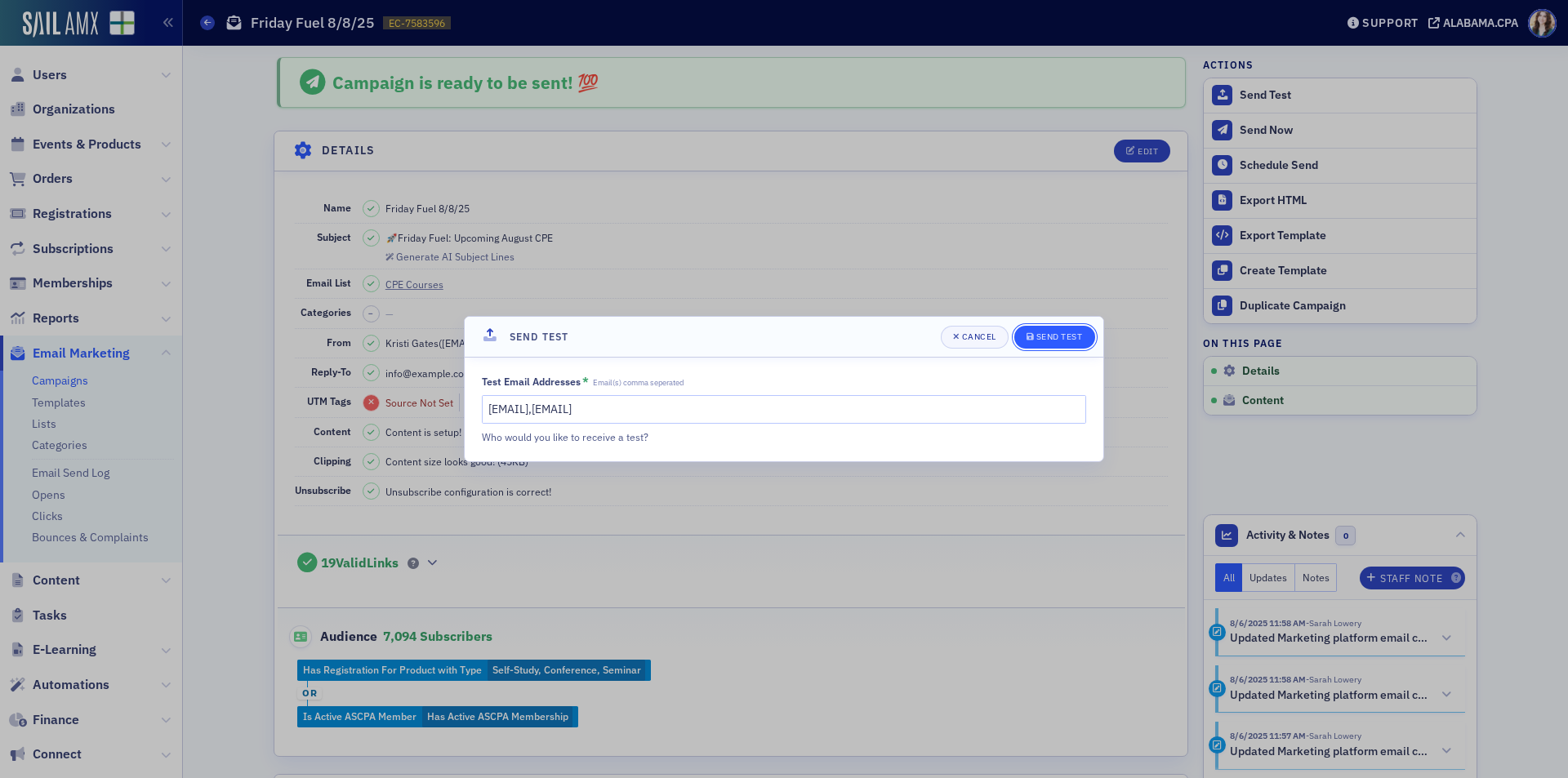 click on "Send Test" at bounding box center [1054, 337] 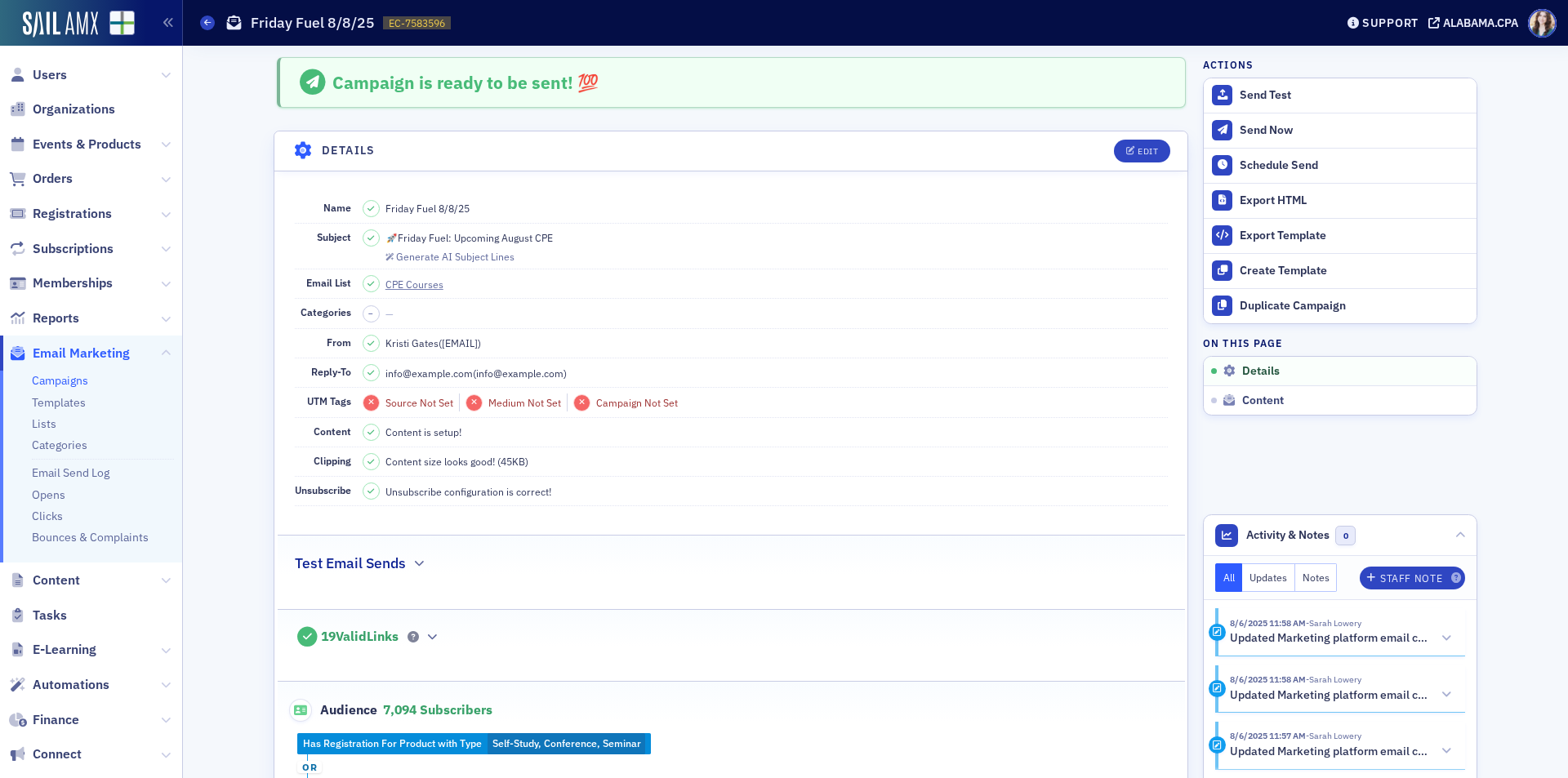 click on "Details Edit" 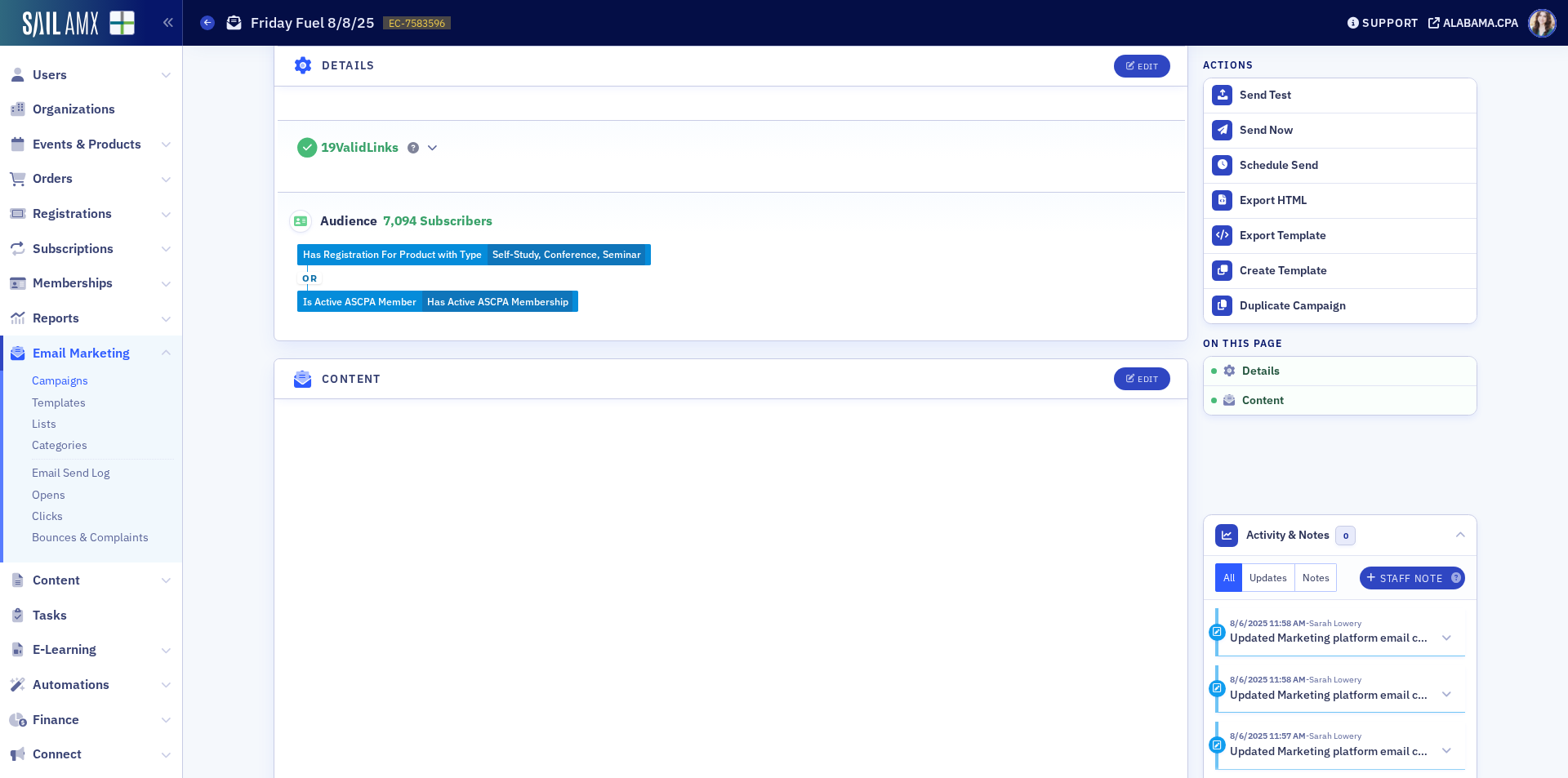 scroll, scrollTop: 490, scrollLeft: 0, axis: vertical 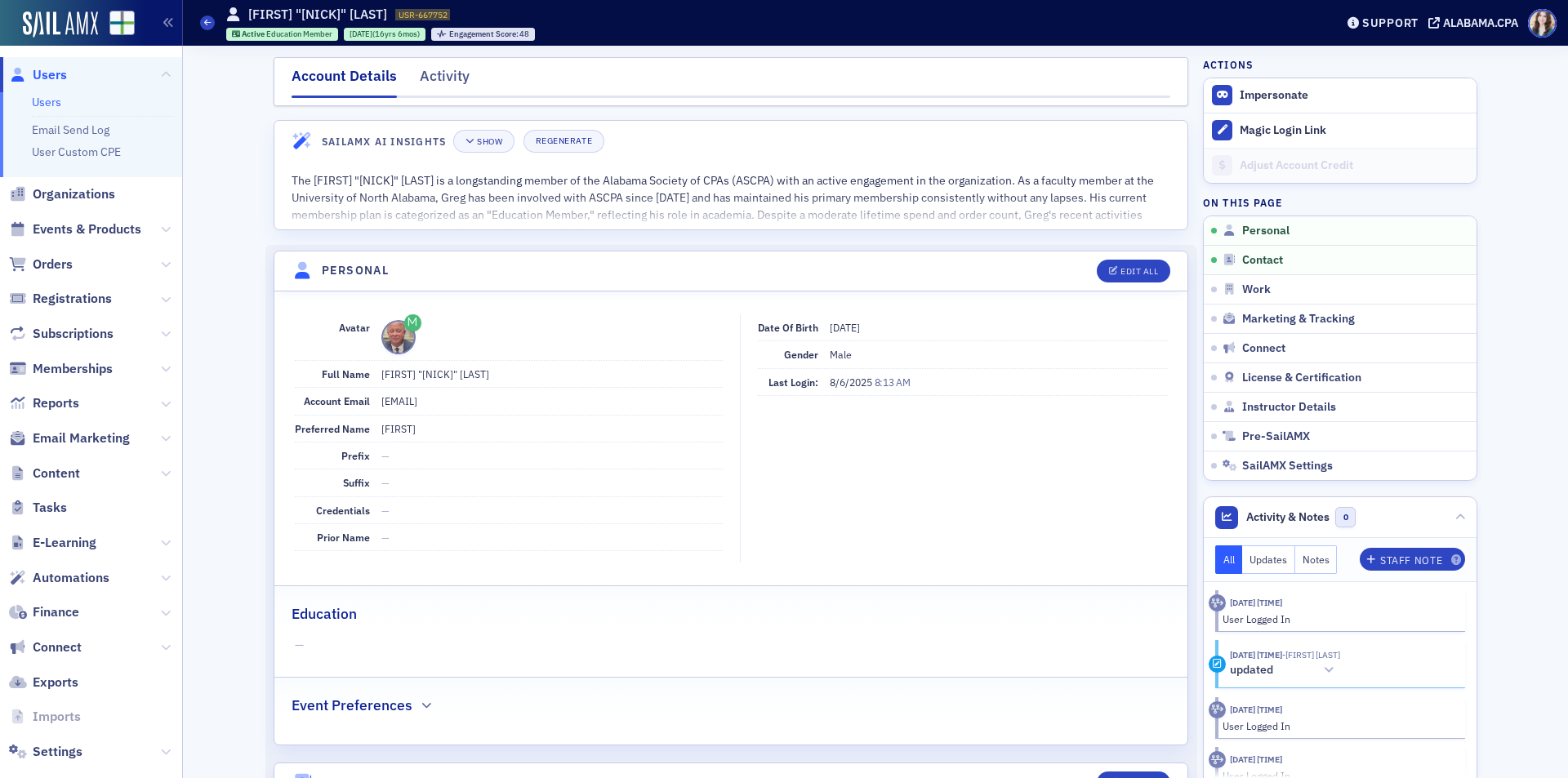 click on "Users" 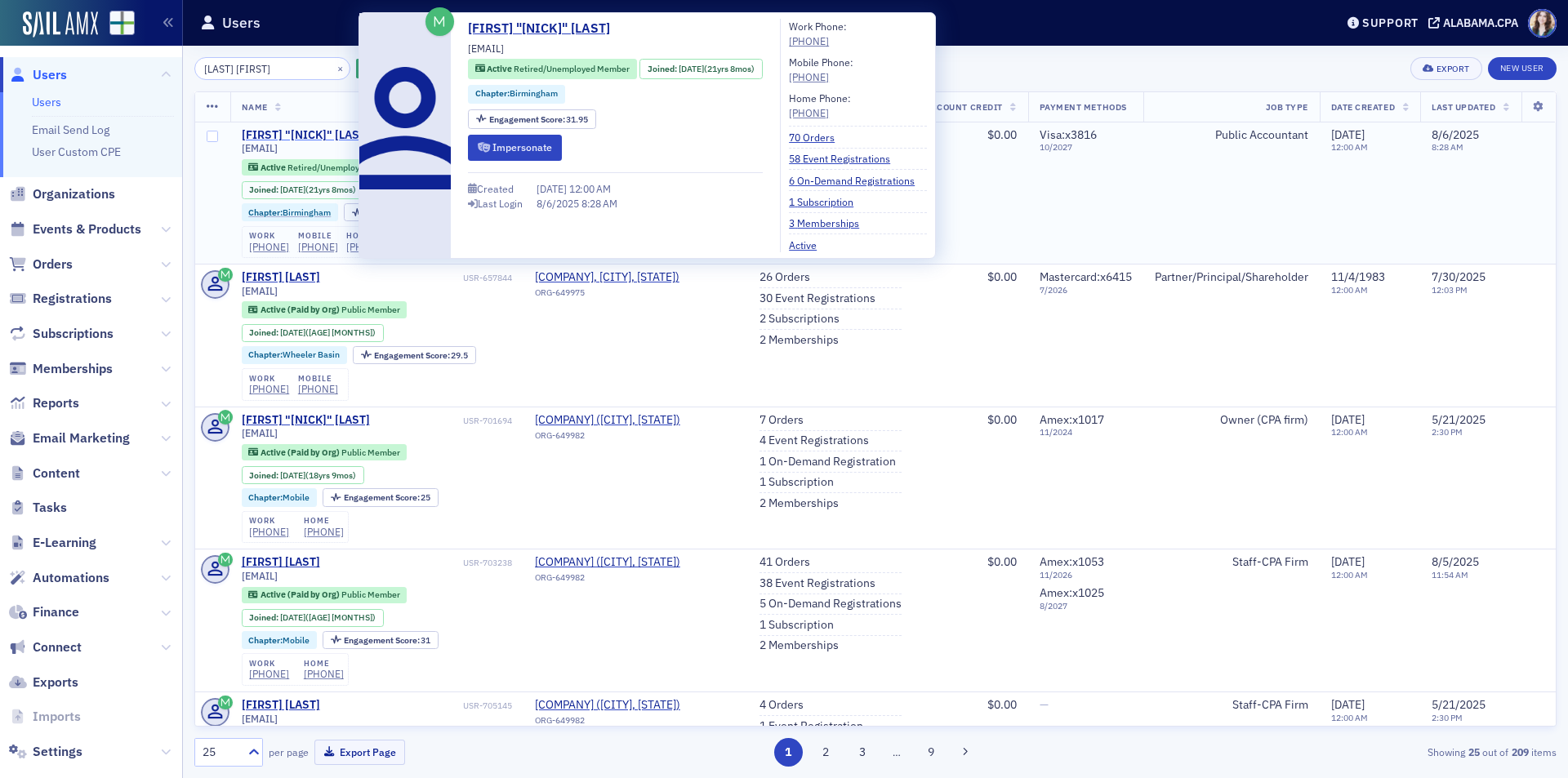 type on "[LAST] [FIRST]" 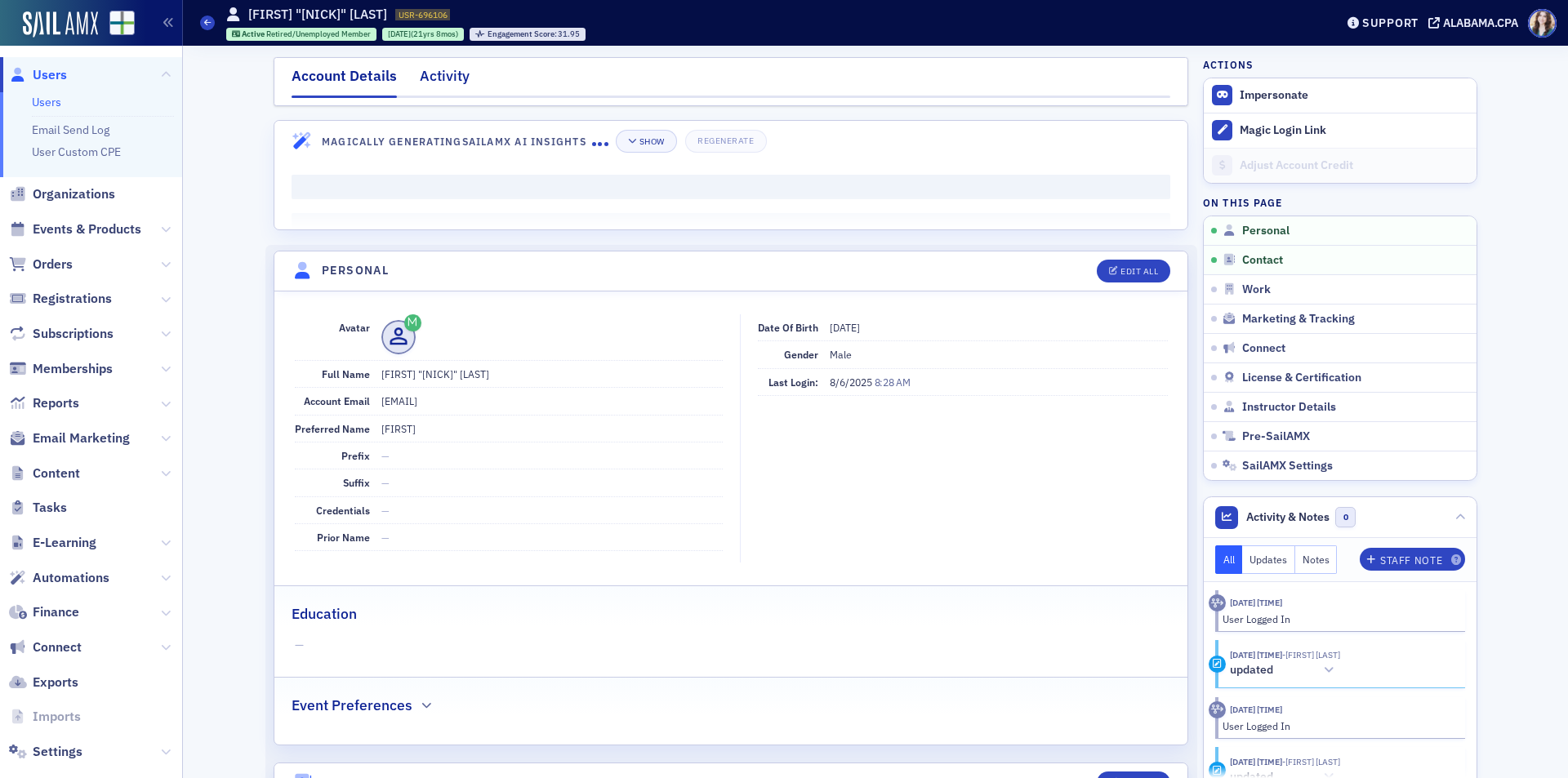 click on "Activity" 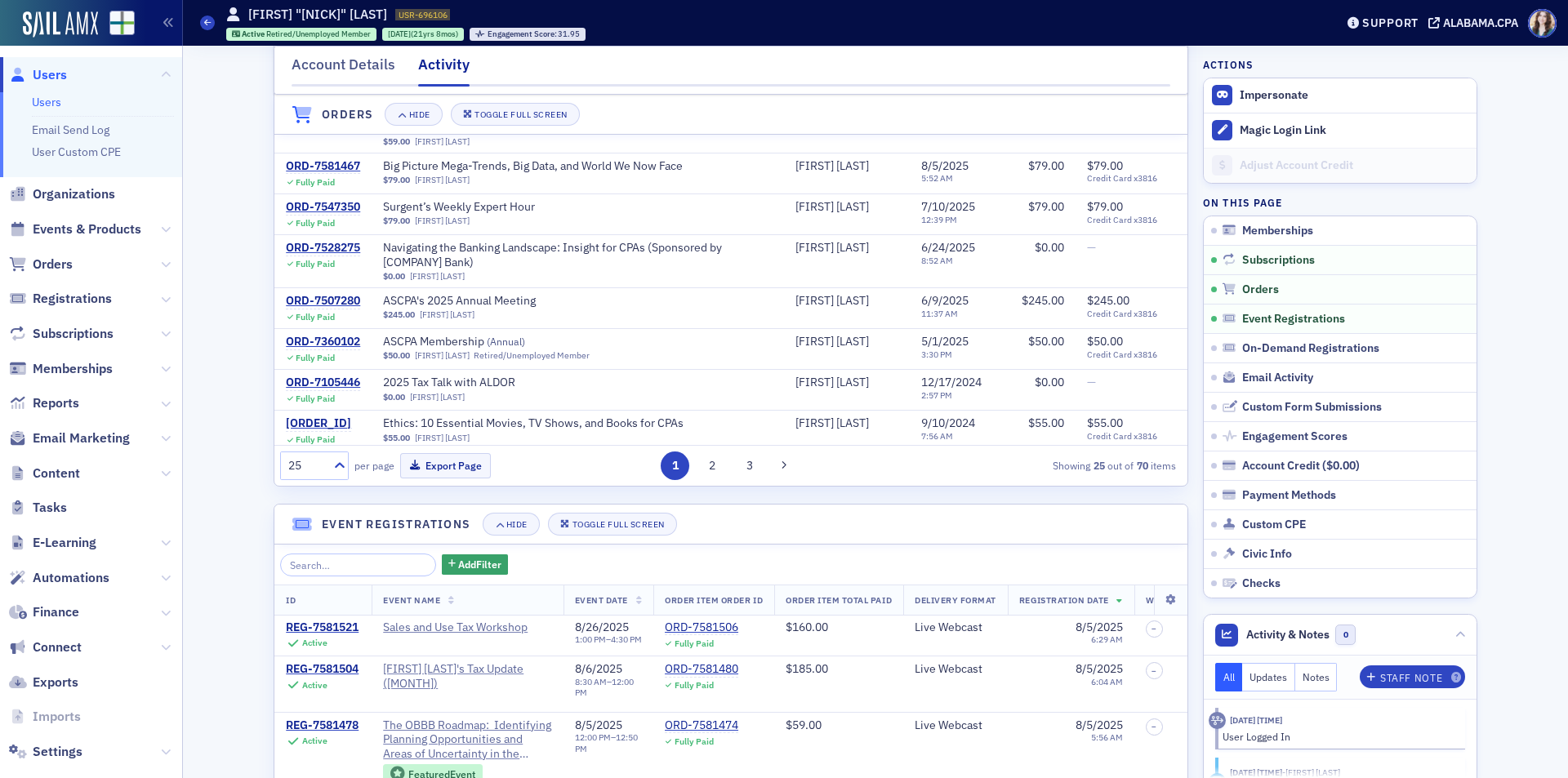 scroll, scrollTop: 490, scrollLeft: 0, axis: vertical 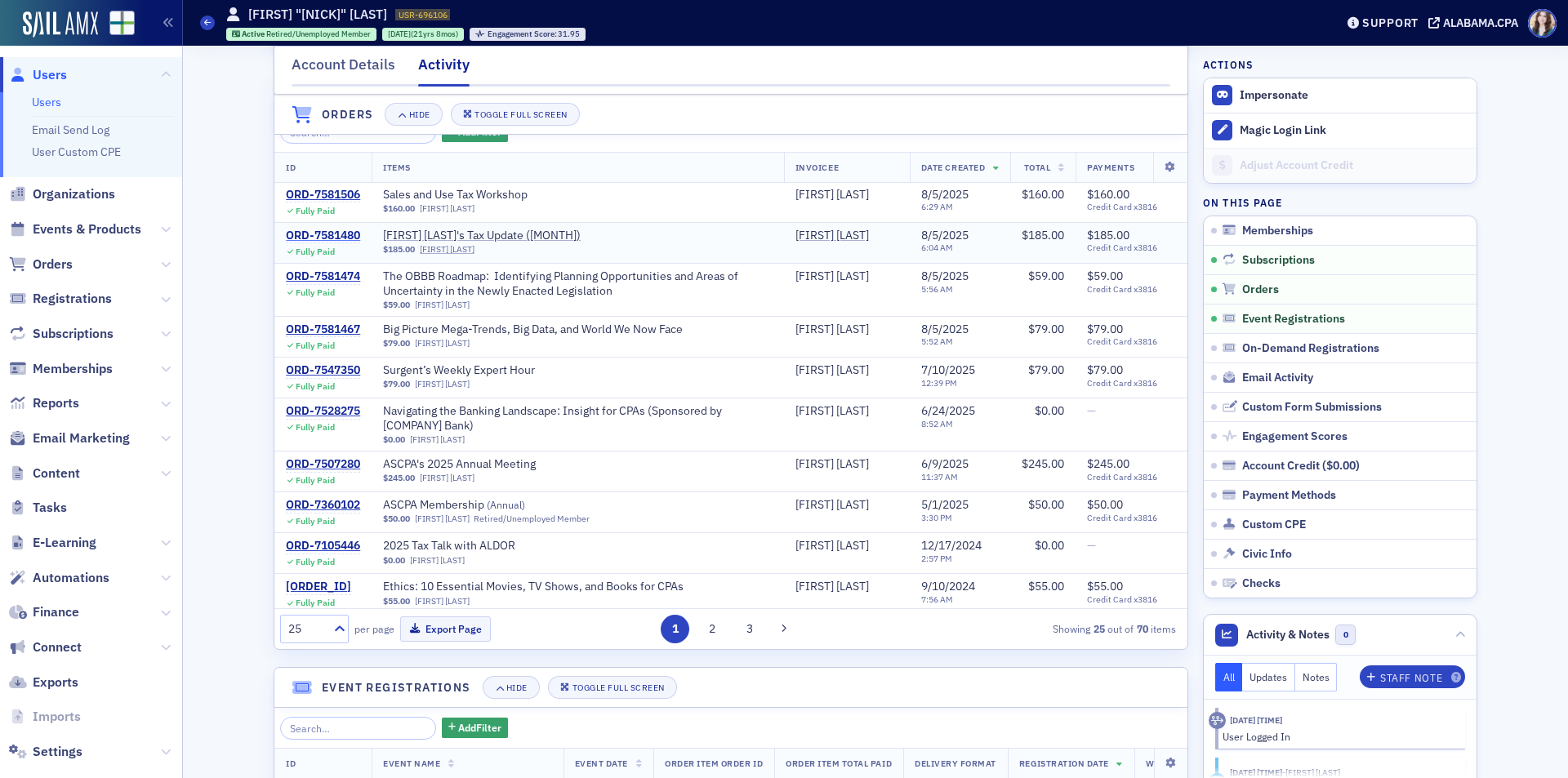 click on "ORD-7581480" 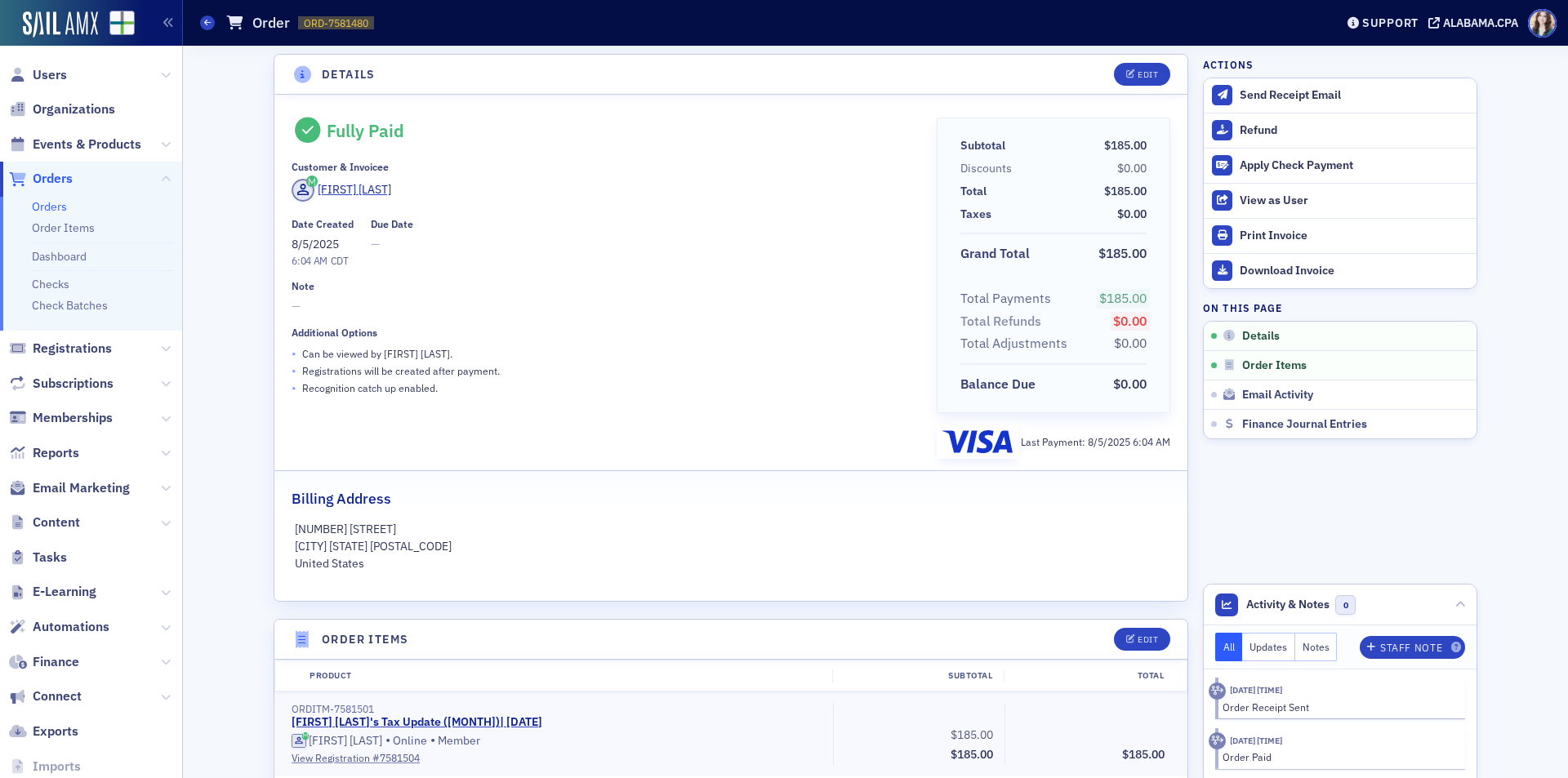 scroll, scrollTop: 0, scrollLeft: 0, axis: both 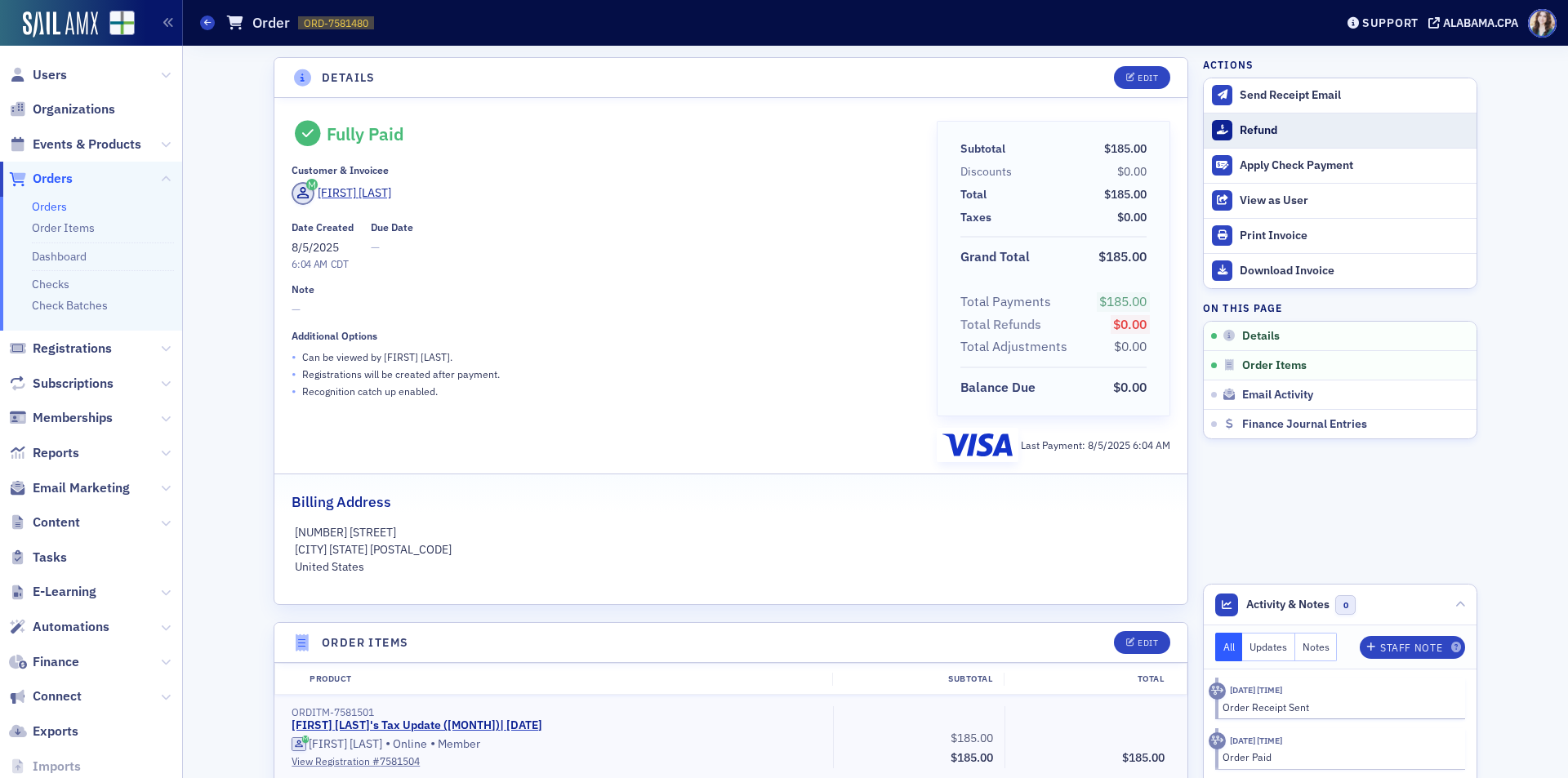 click on "Refund" 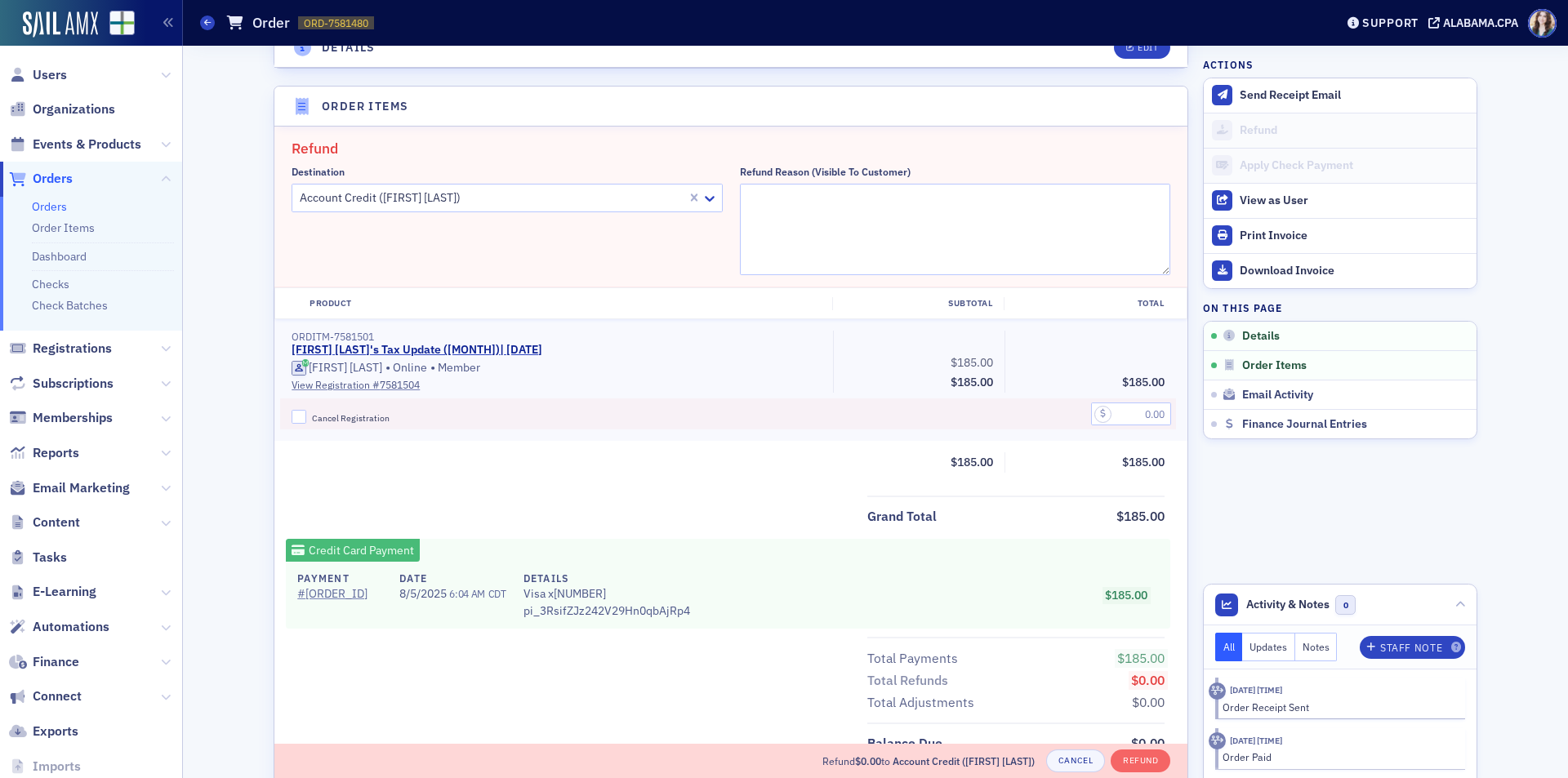scroll, scrollTop: 568, scrollLeft: 0, axis: vertical 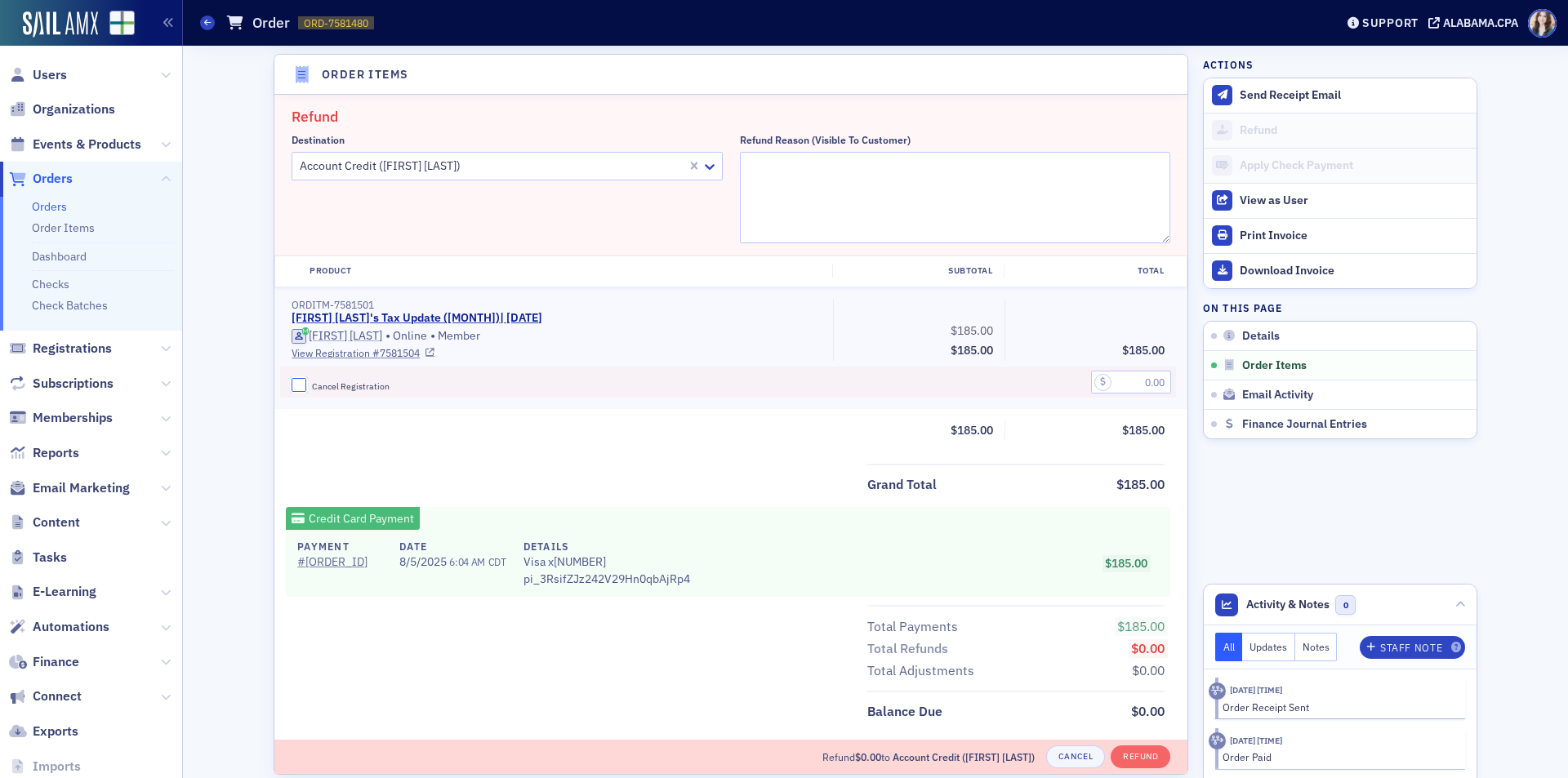 click on "Cancel Registration" 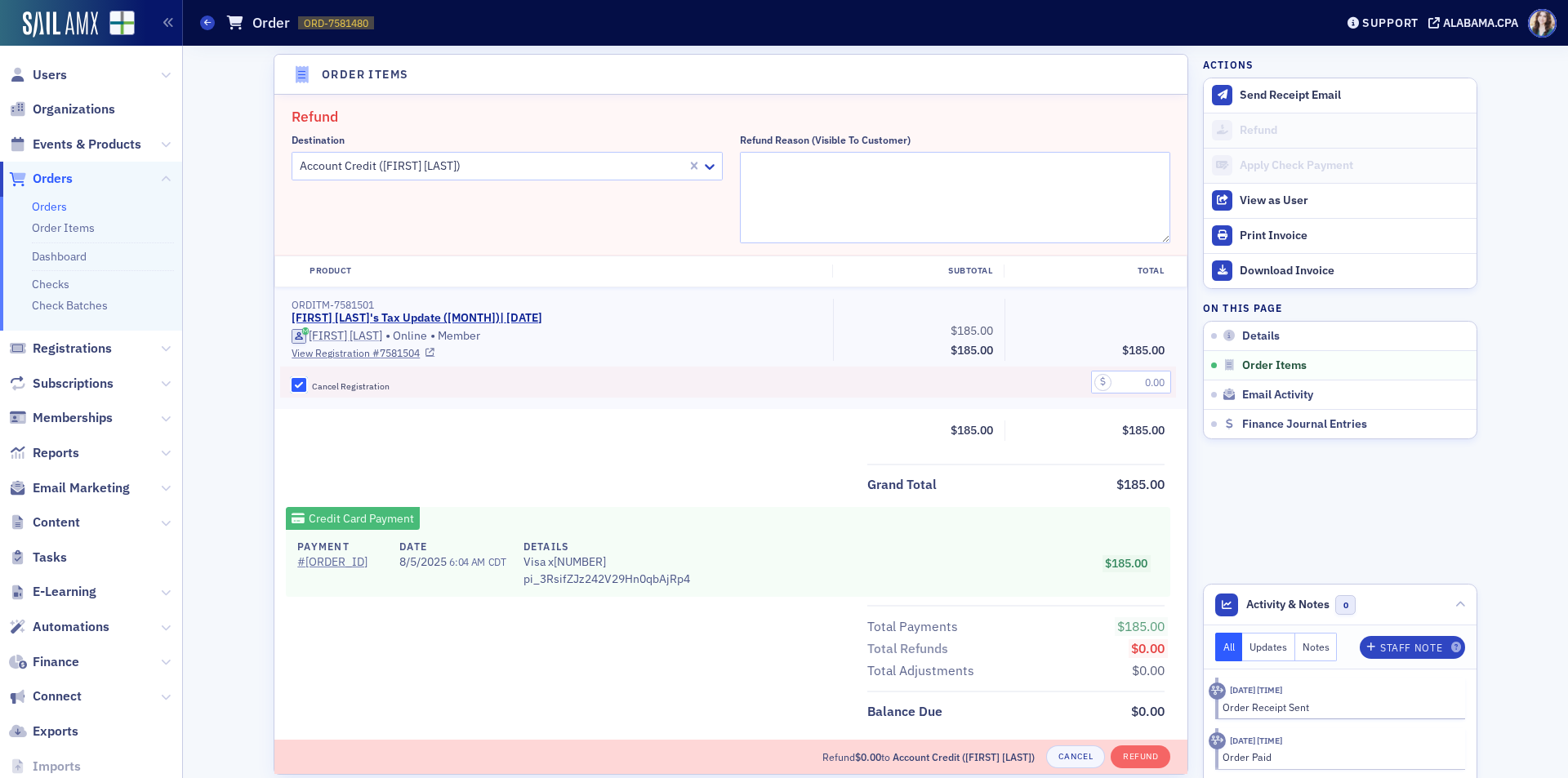 checkbox on "true" 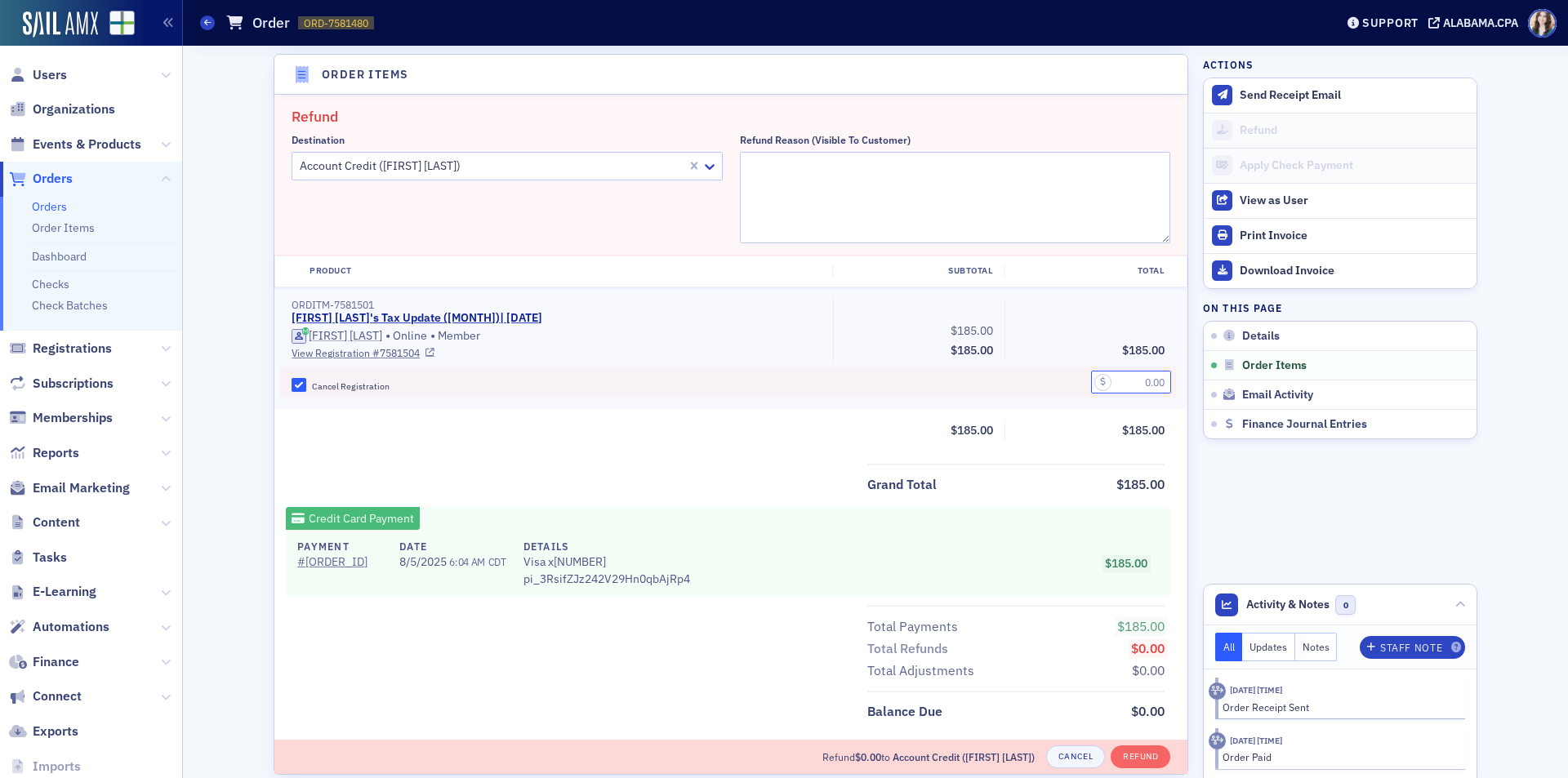 click 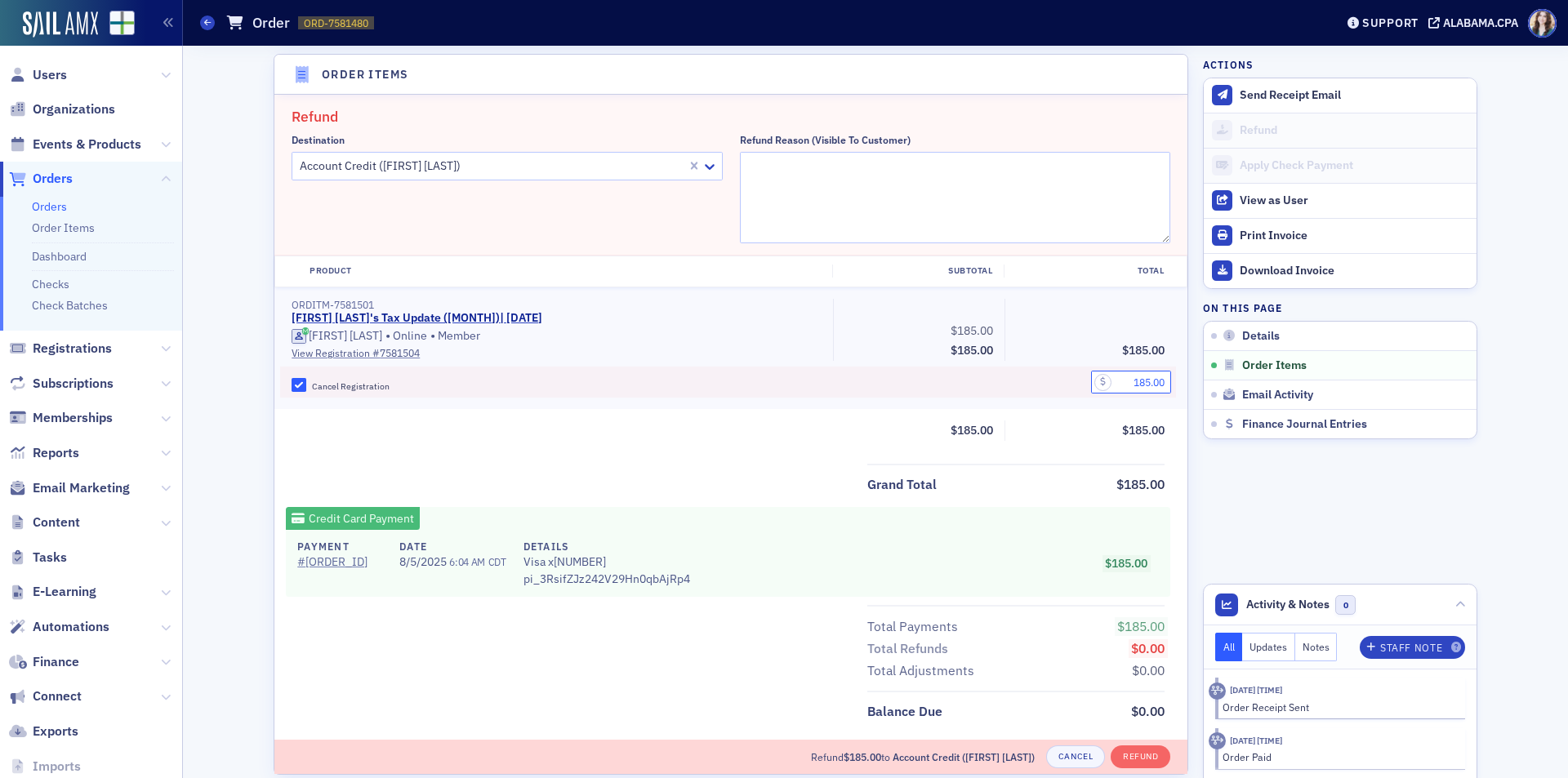 type on "185.00" 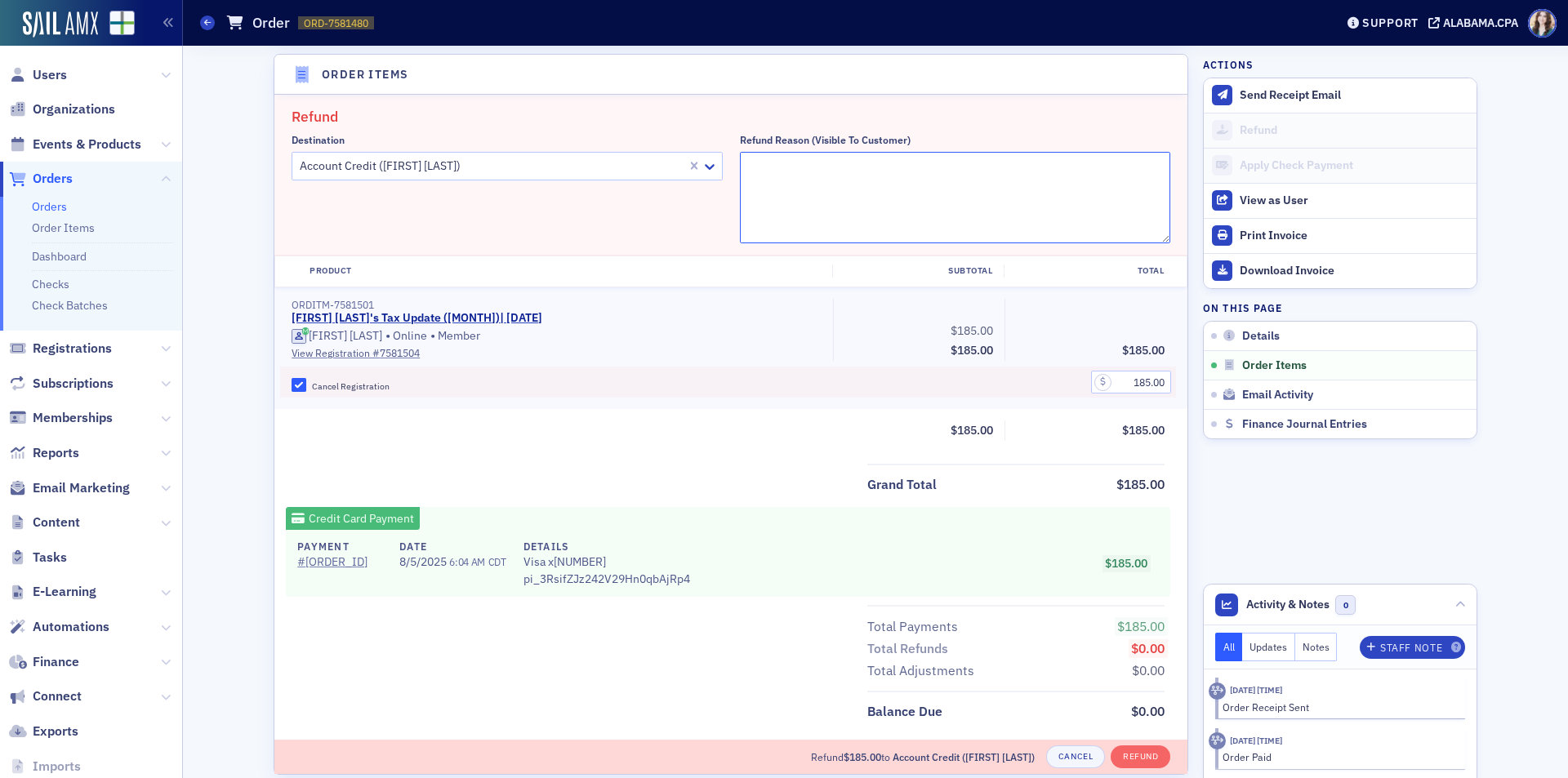 click on "Refund Reason (Visible to Customer)" 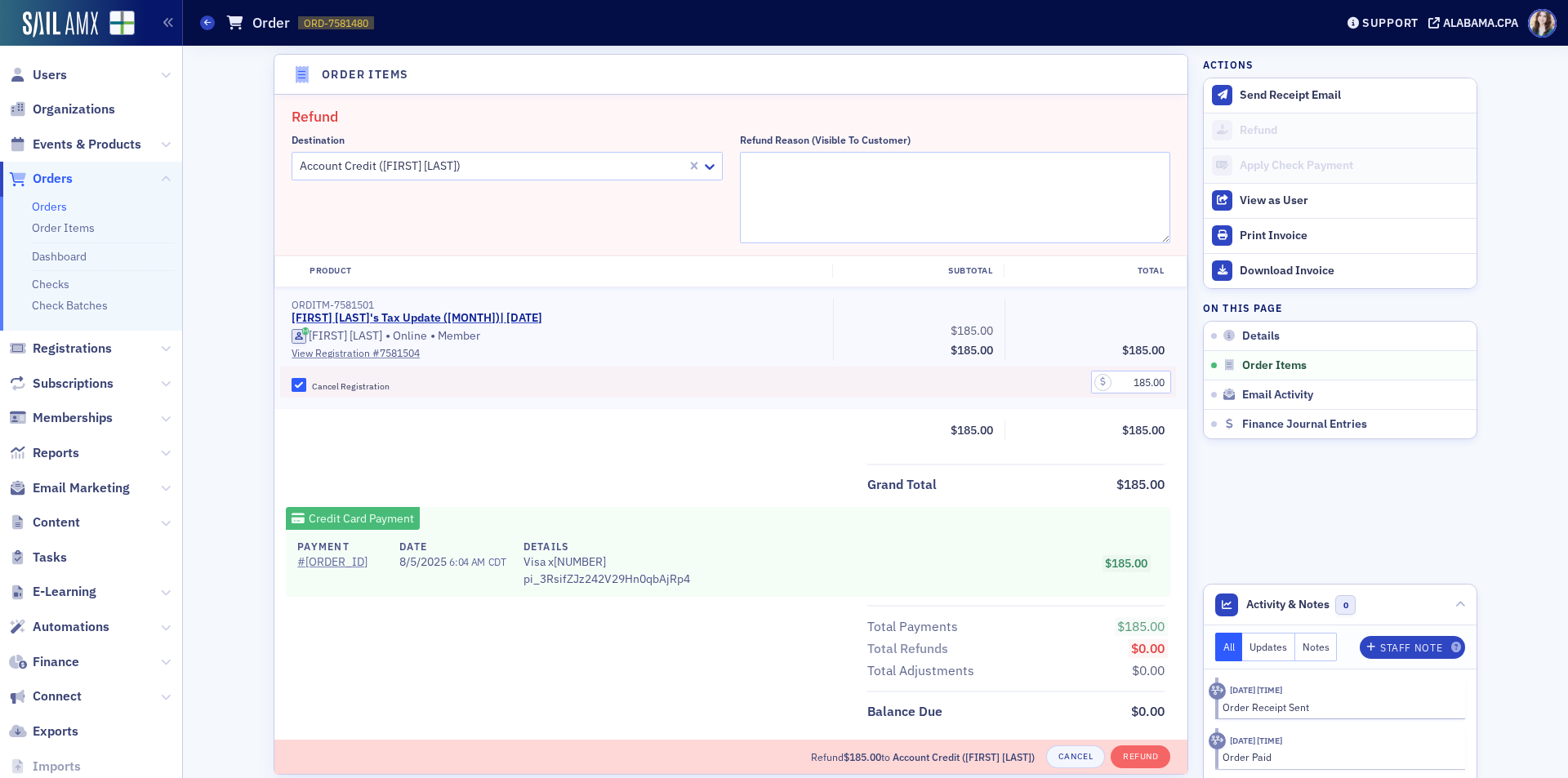 click on "Order Items" 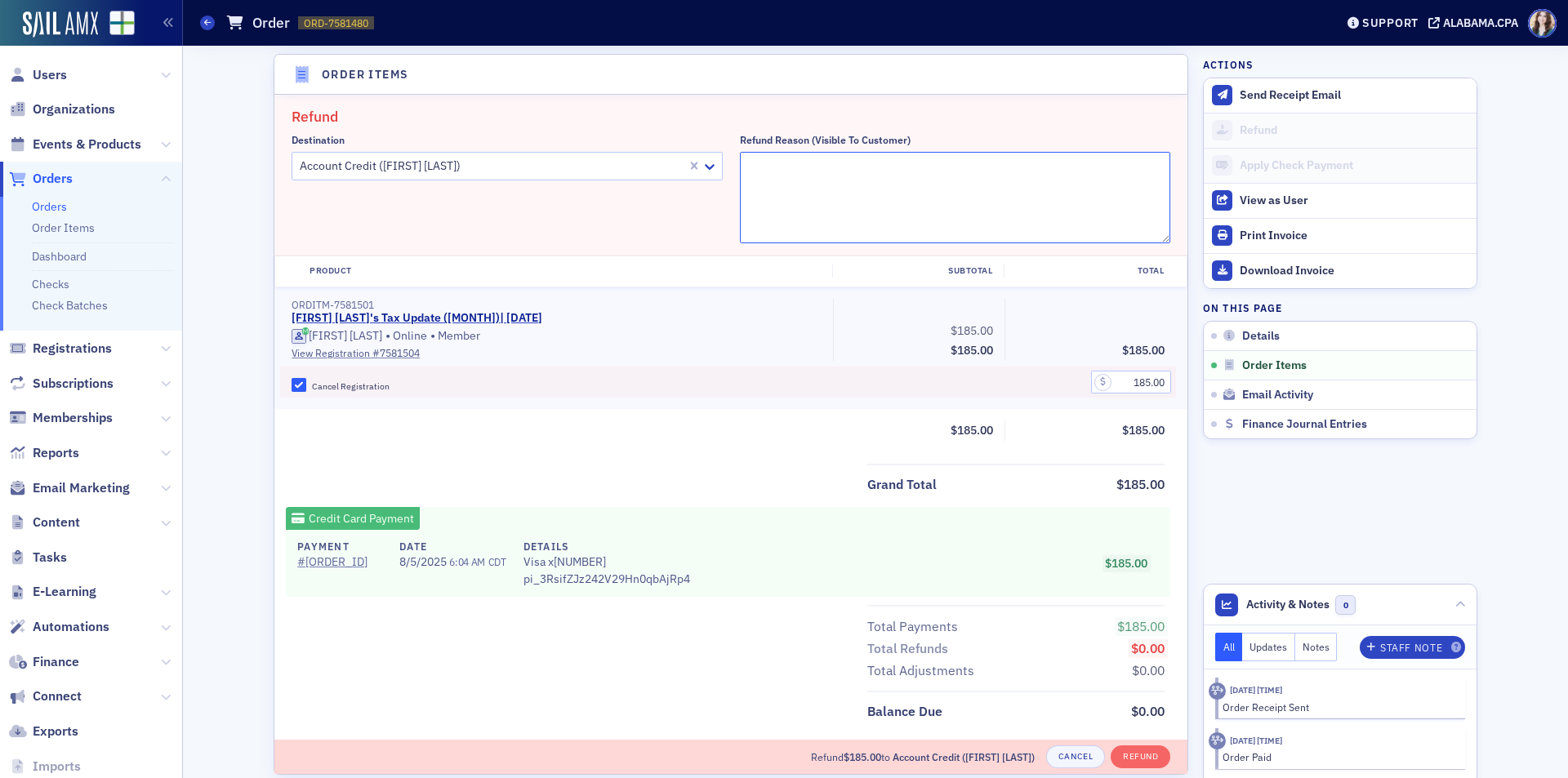 click on "Refund Reason (Visible to Customer)" 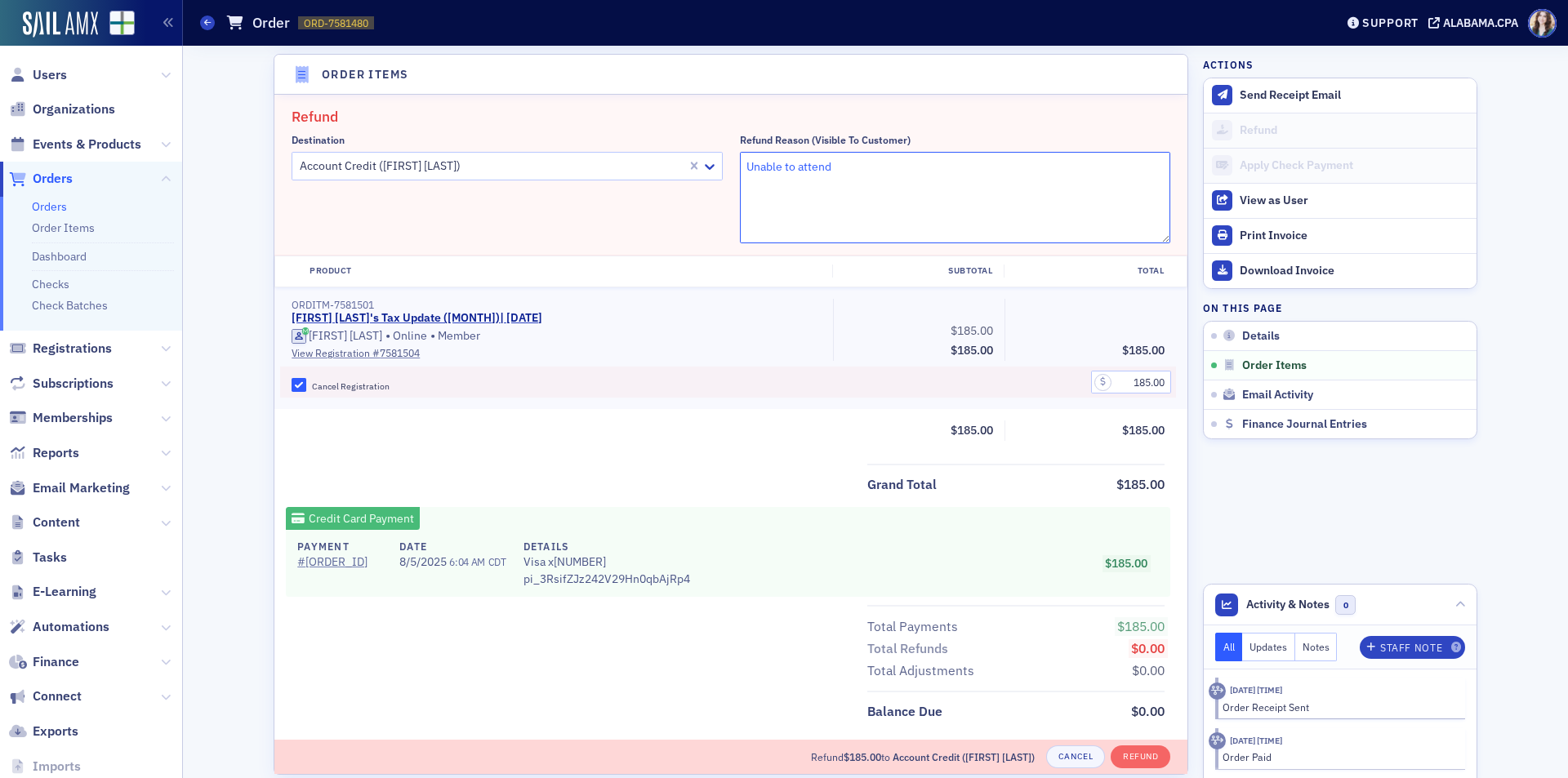 type on "Unable to attend" 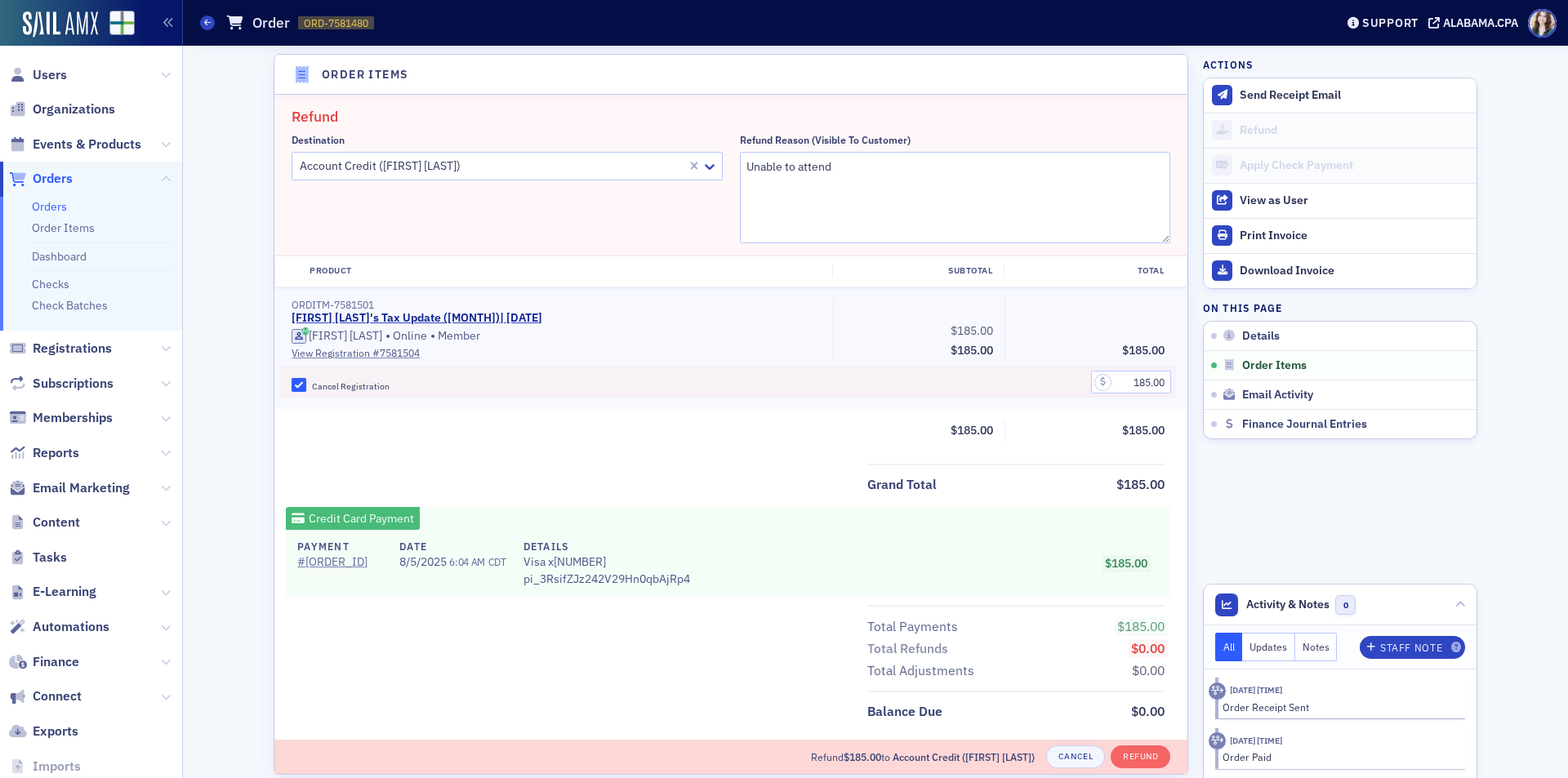 click on "Order Items" 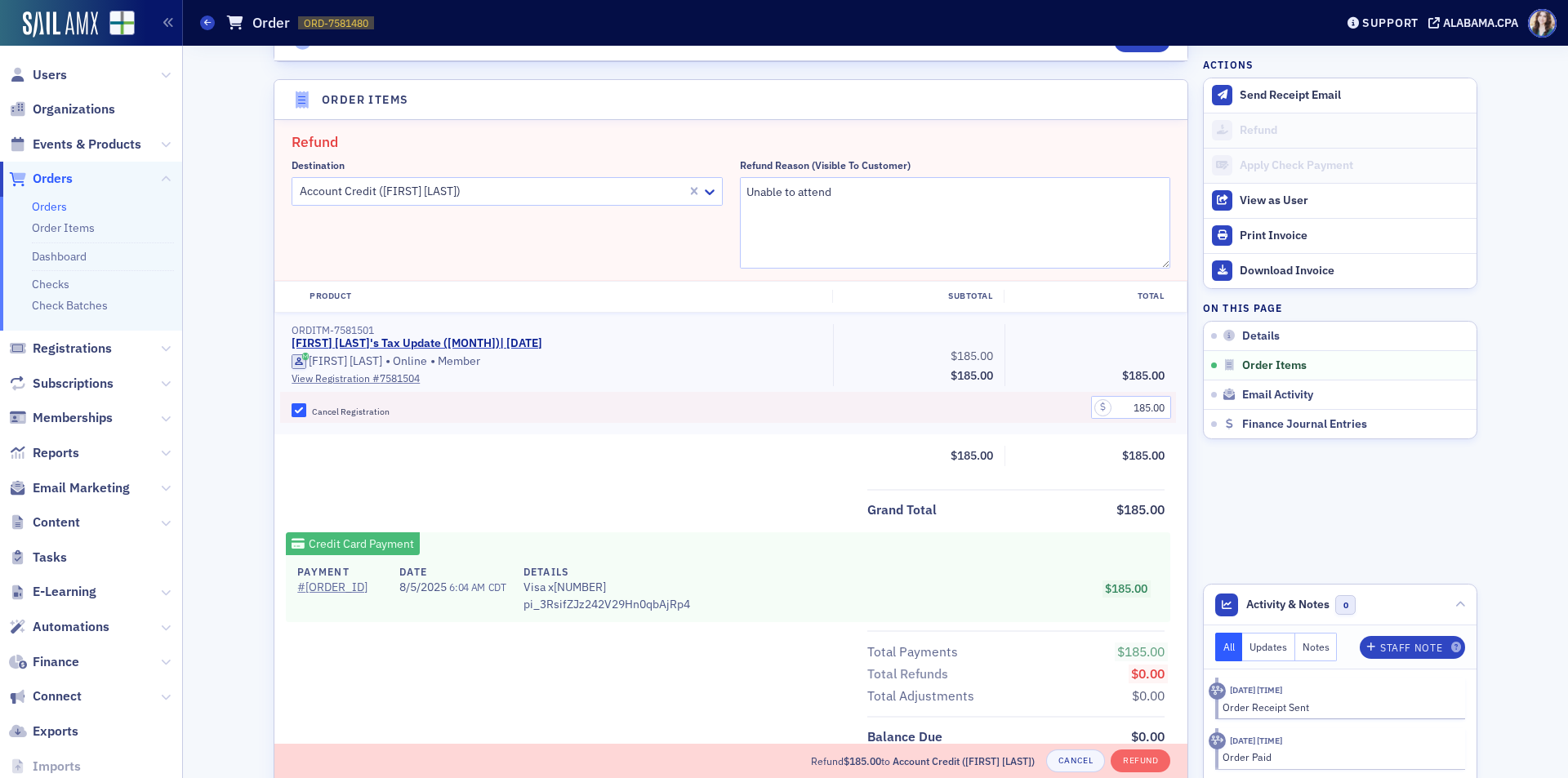 scroll, scrollTop: 571, scrollLeft: 0, axis: vertical 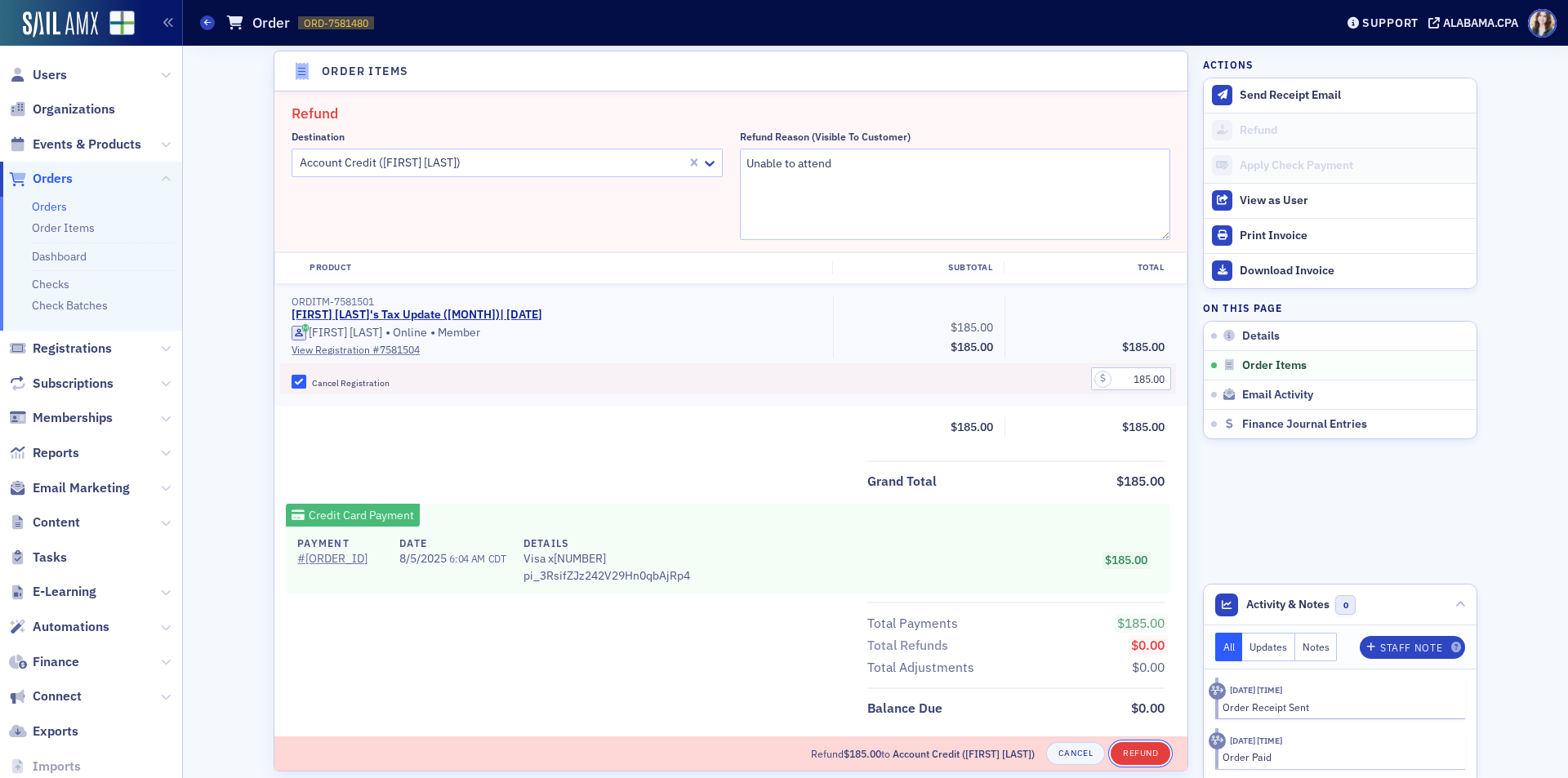 click on "Refund" 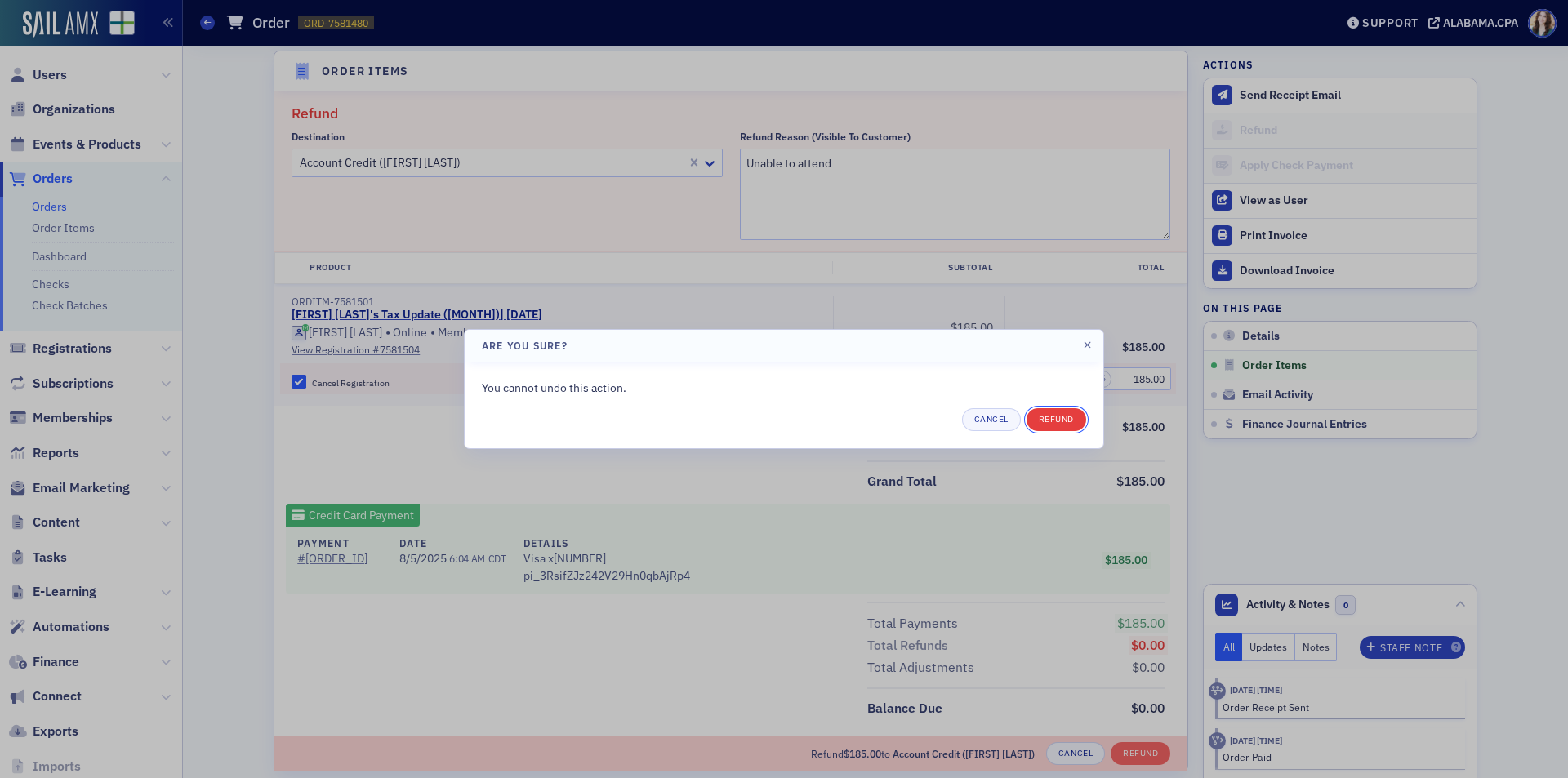 click on "Refund" at bounding box center (1056, 420) 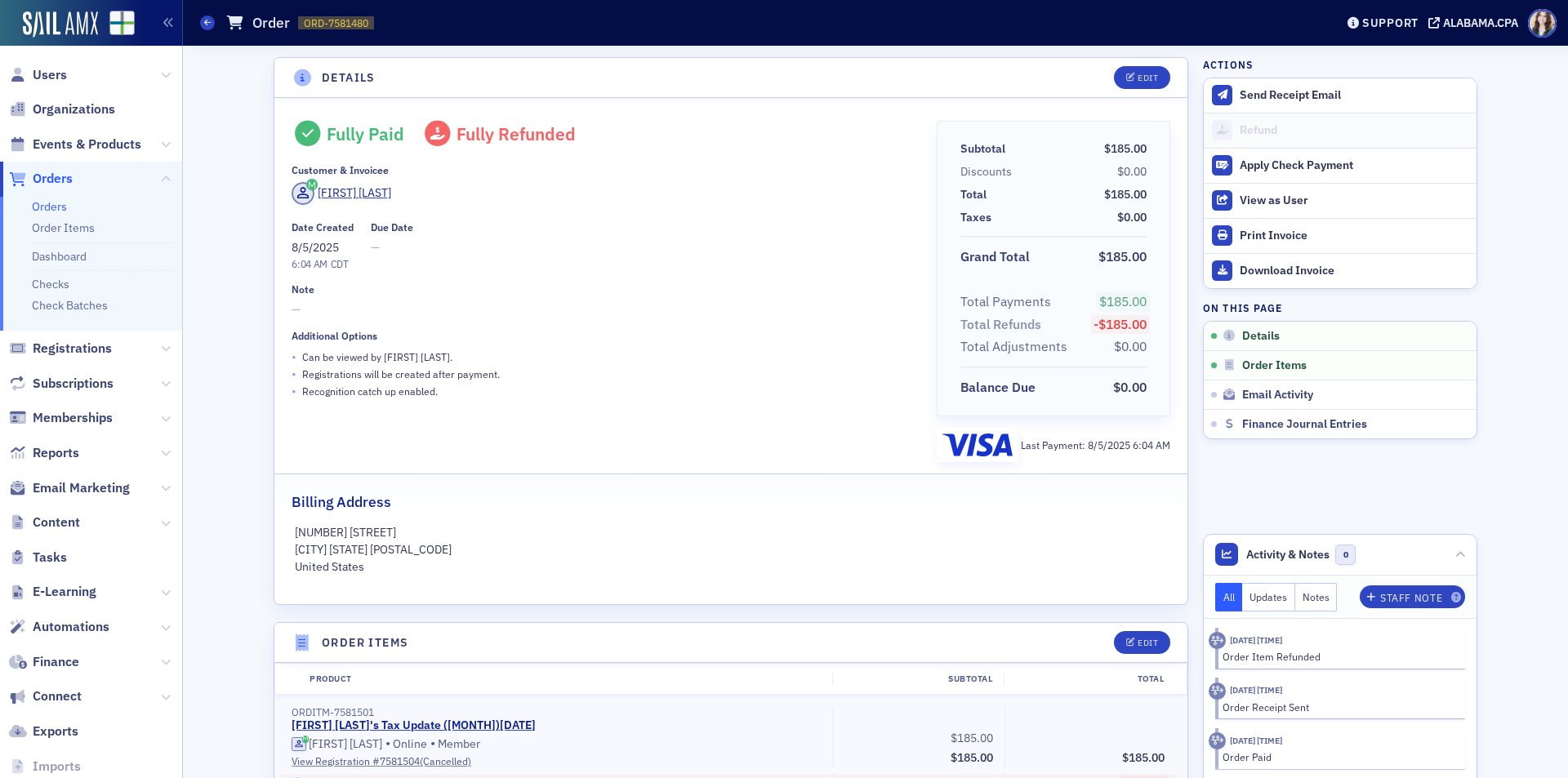 scroll, scrollTop: 0, scrollLeft: 0, axis: both 